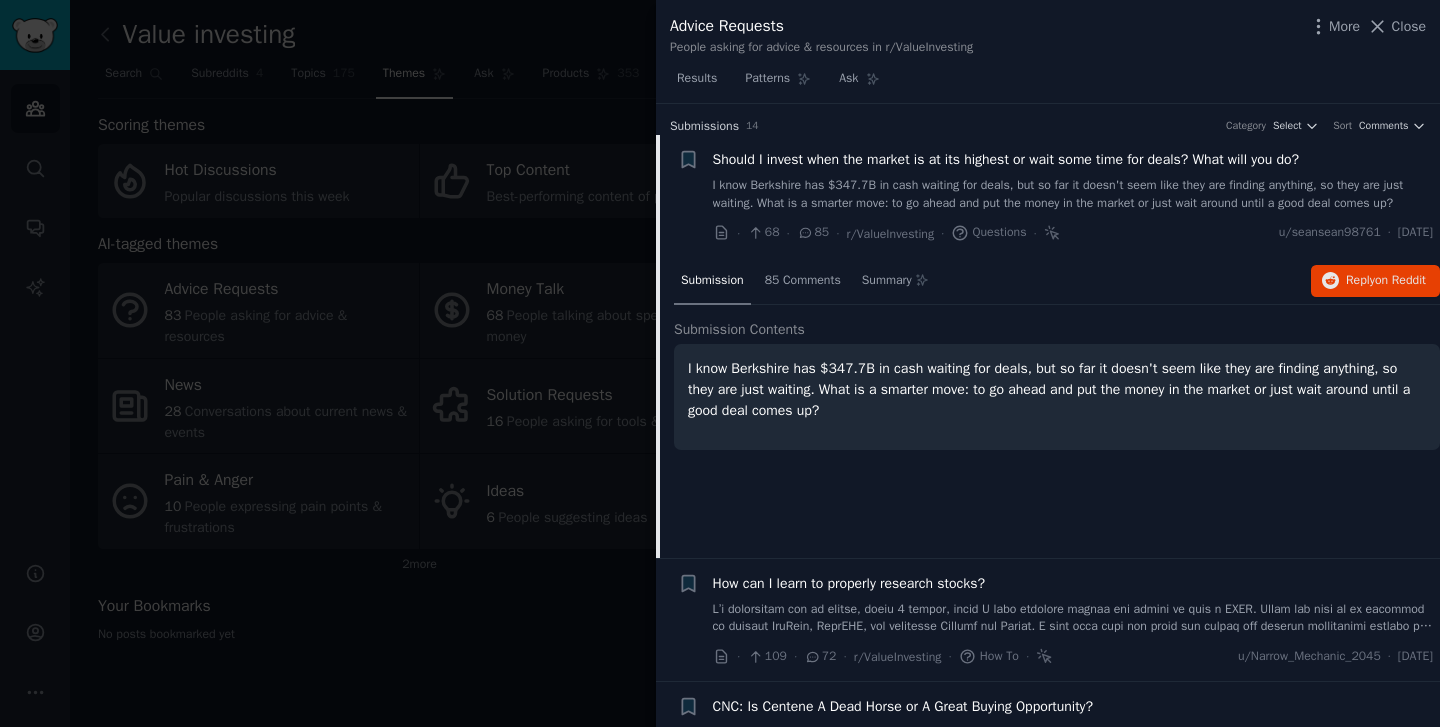 scroll, scrollTop: 0, scrollLeft: 0, axis: both 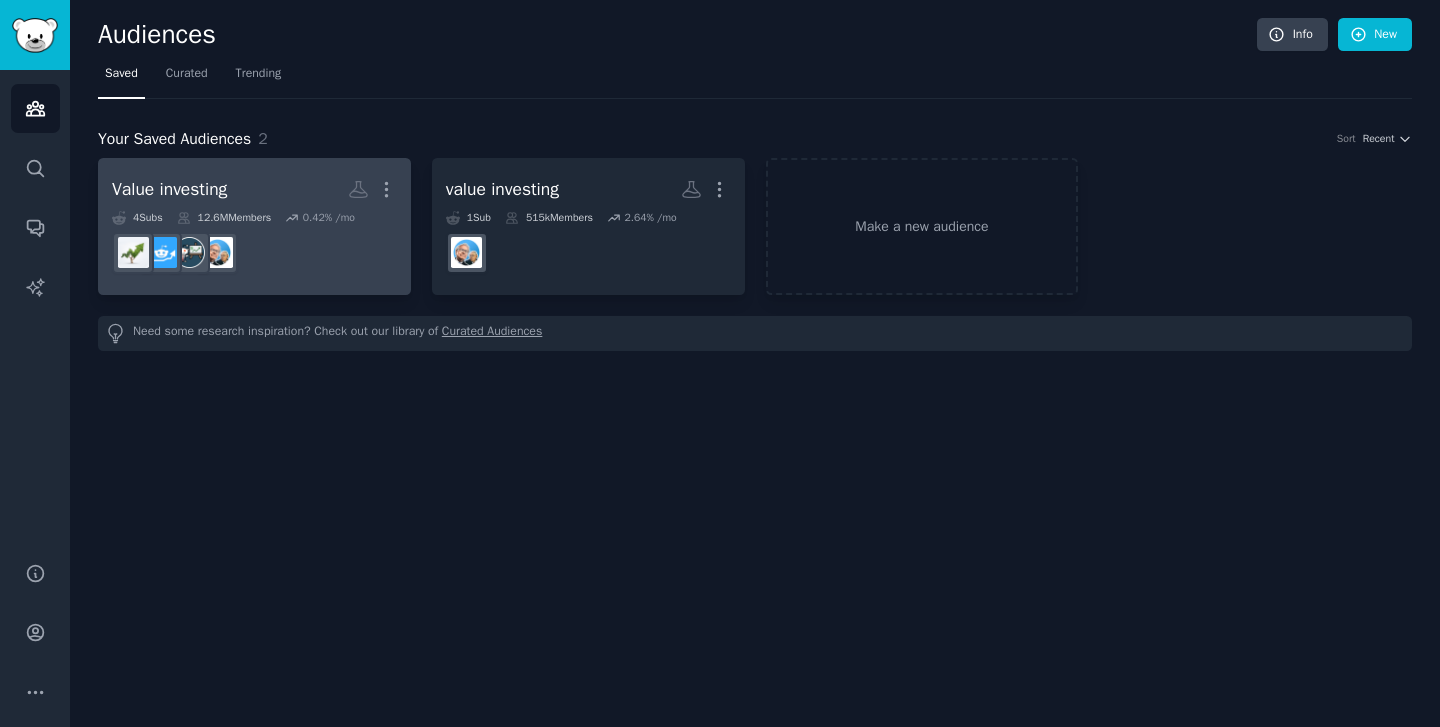 click on "Value investing More 4  Sub s 12.6M  Members 0.42 % /mo" at bounding box center [254, 226] 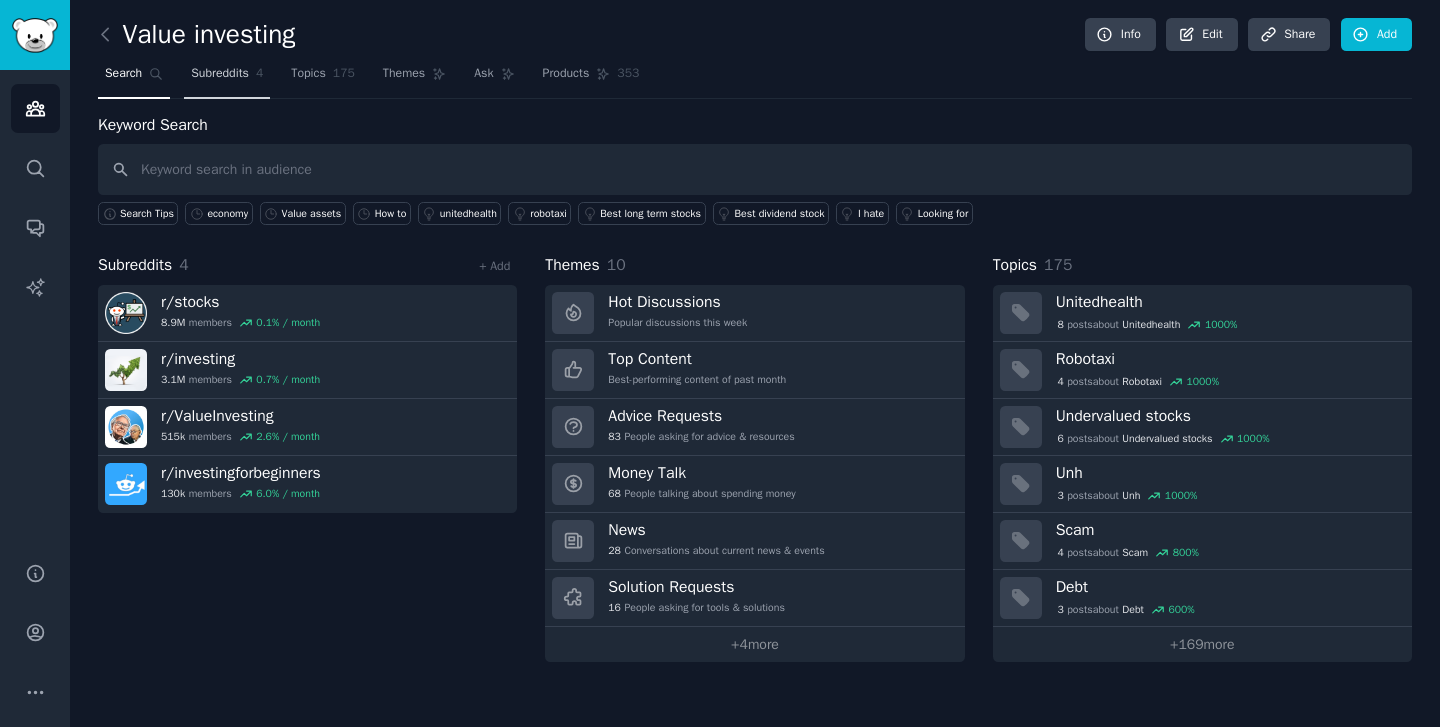 click on "Subreddits" at bounding box center (220, 74) 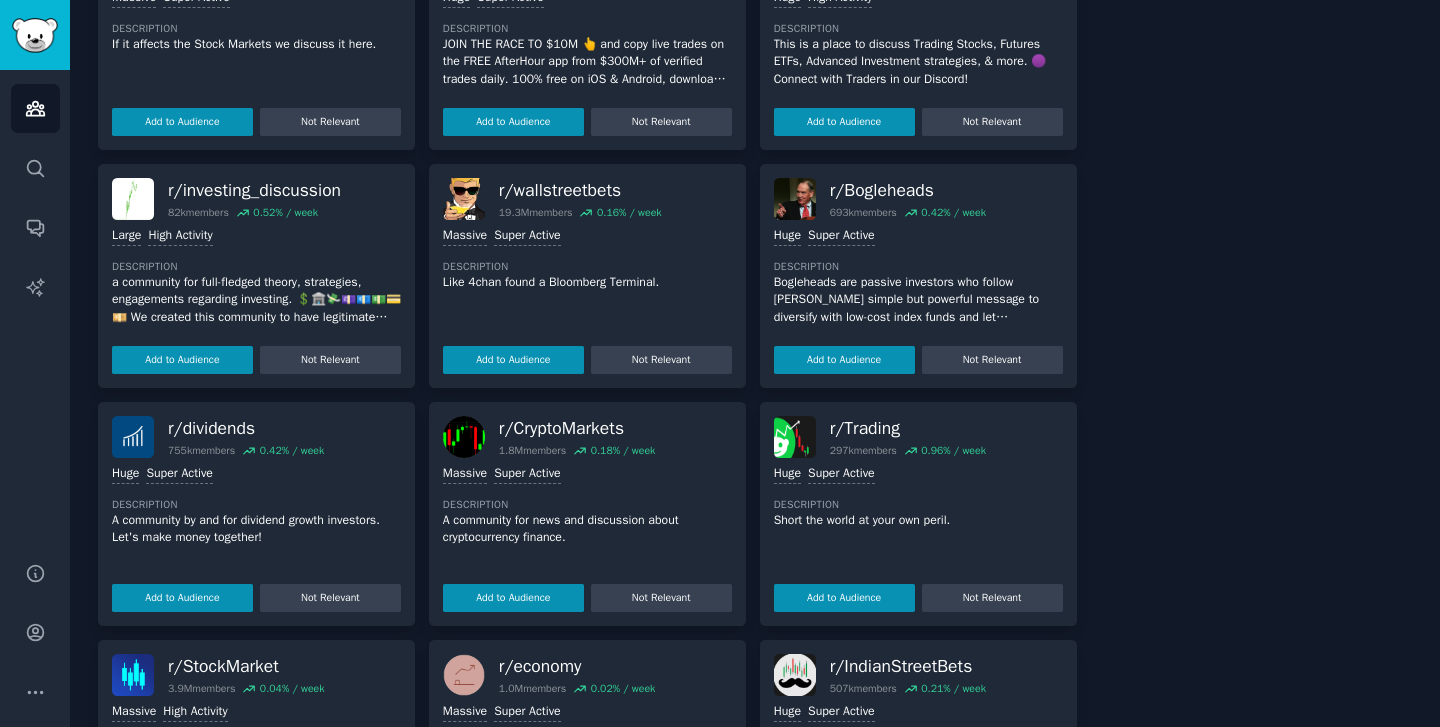 scroll, scrollTop: 627, scrollLeft: 0, axis: vertical 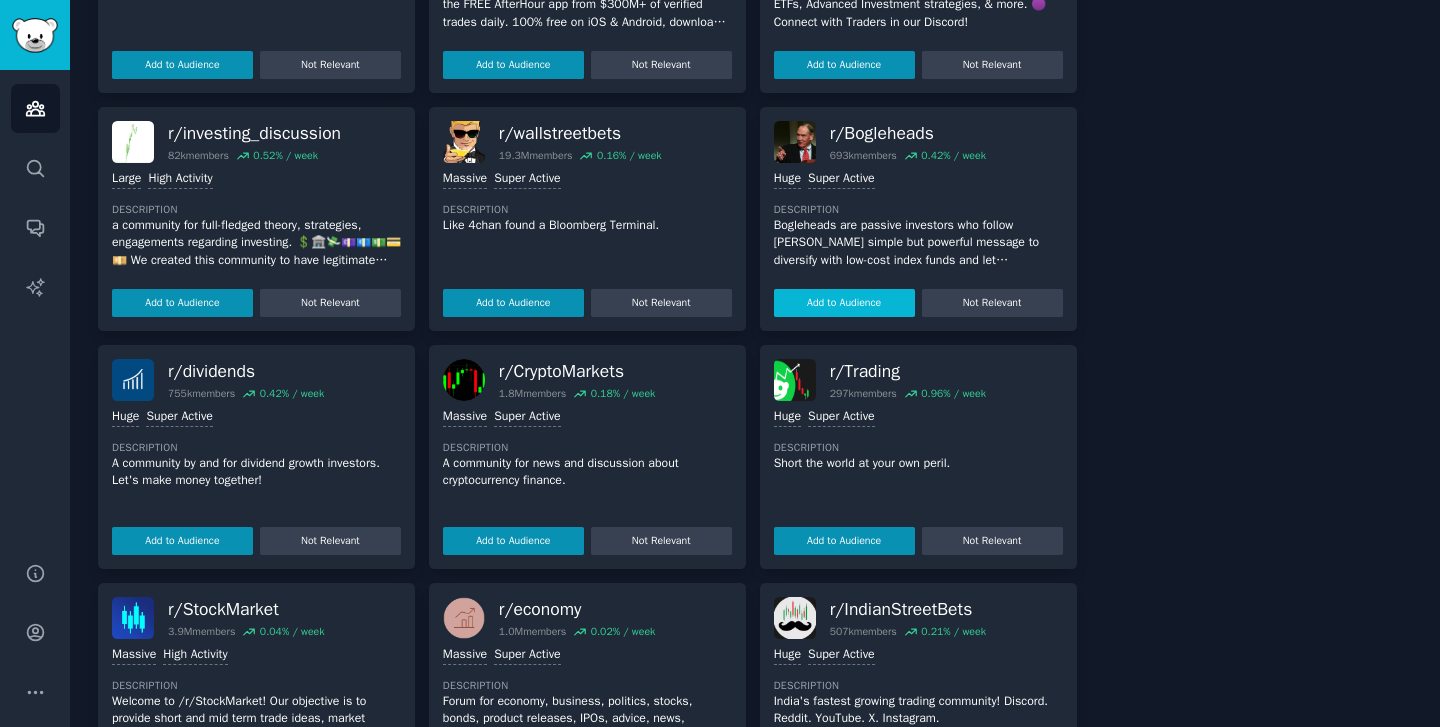 click on "Add to Audience" at bounding box center [844, 303] 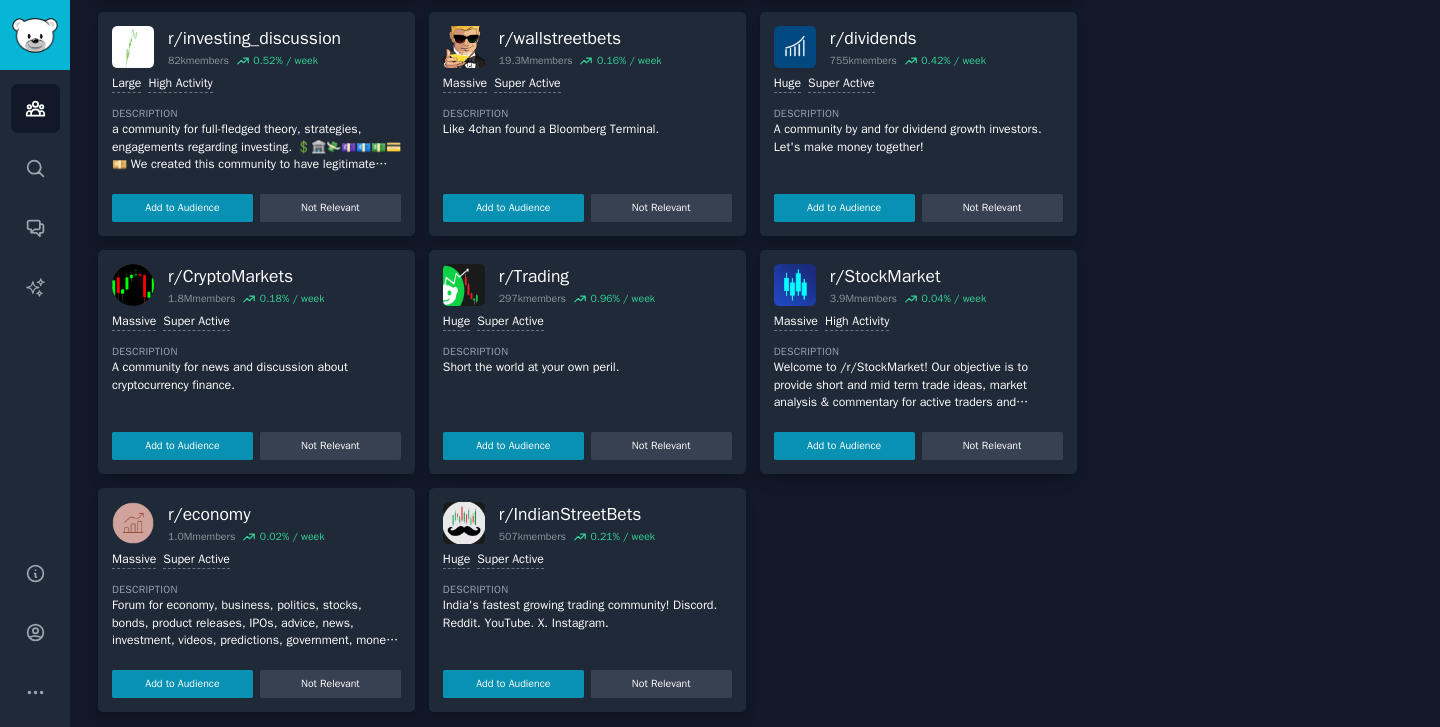 scroll, scrollTop: 822, scrollLeft: 0, axis: vertical 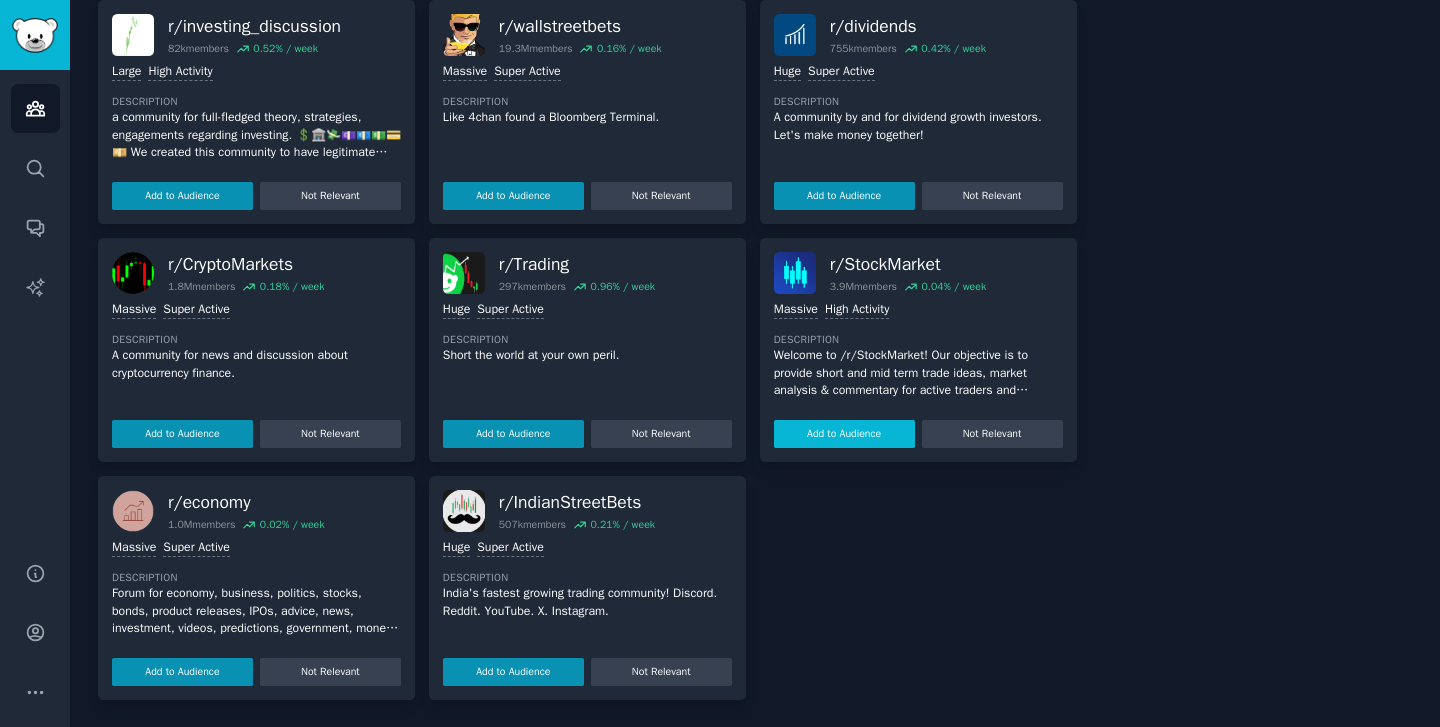 click on "Add to Audience" at bounding box center [844, 434] 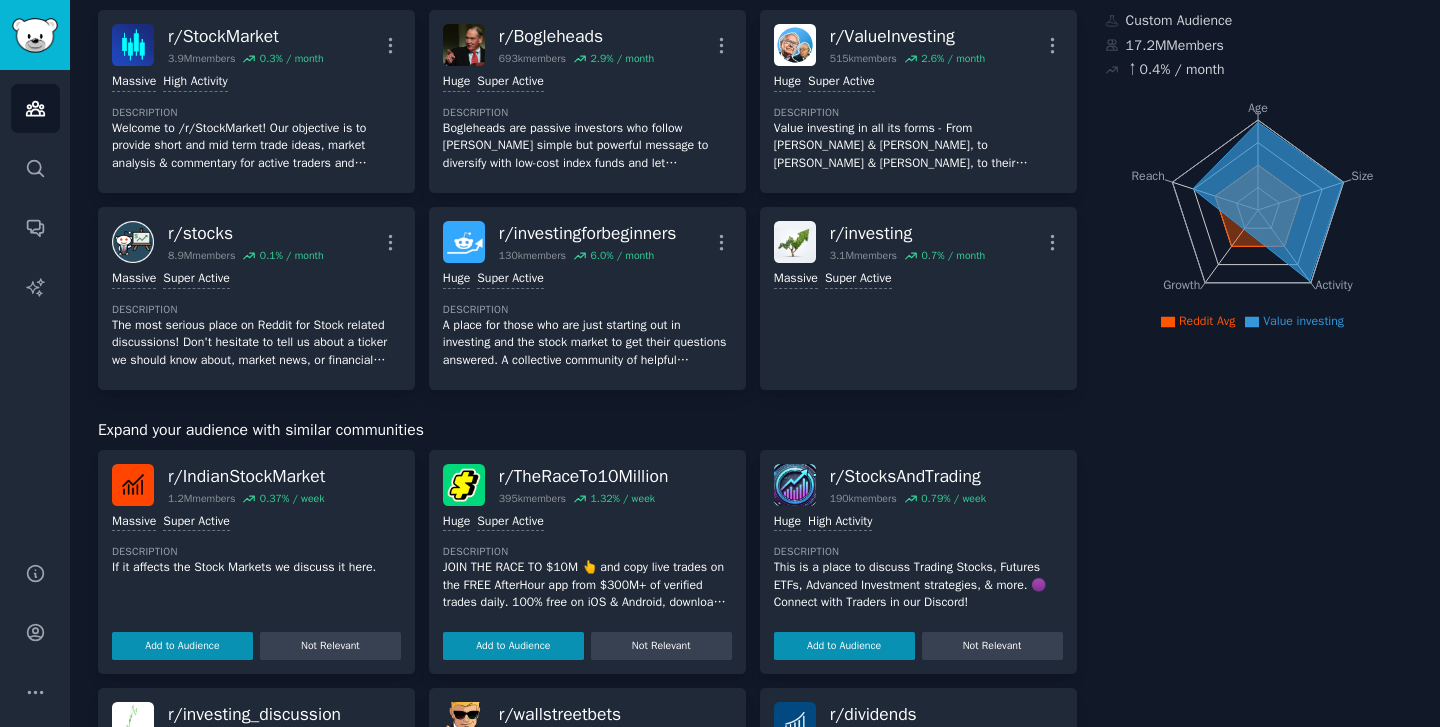 scroll, scrollTop: 0, scrollLeft: 0, axis: both 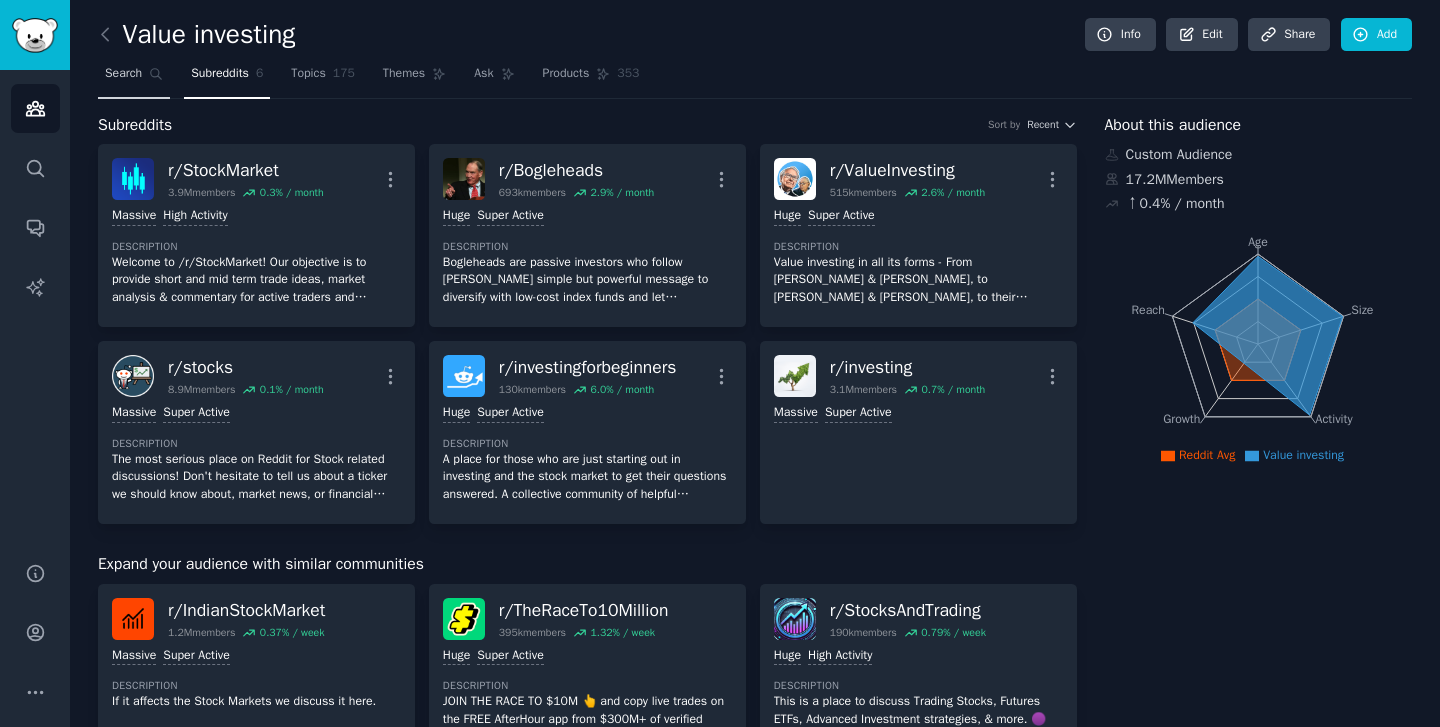 click on "Search" at bounding box center (123, 74) 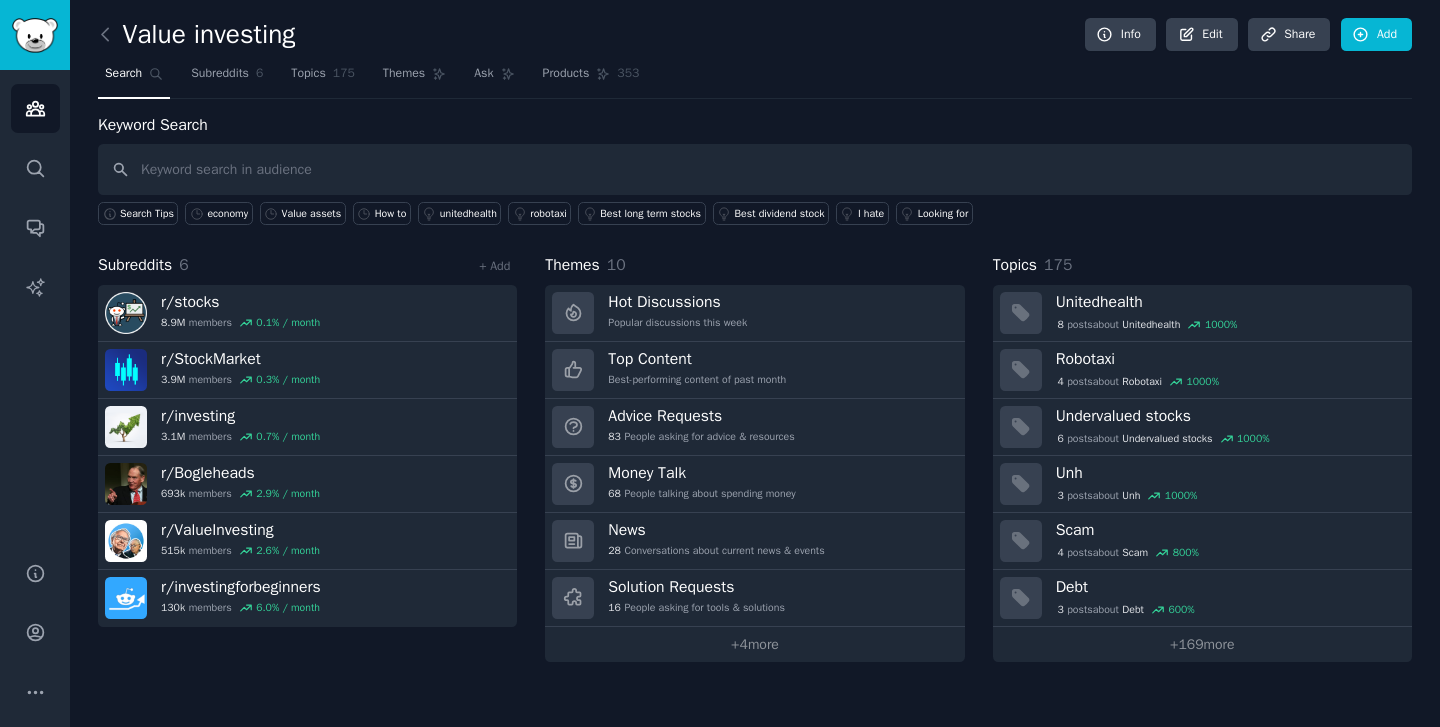 click at bounding box center (755, 169) 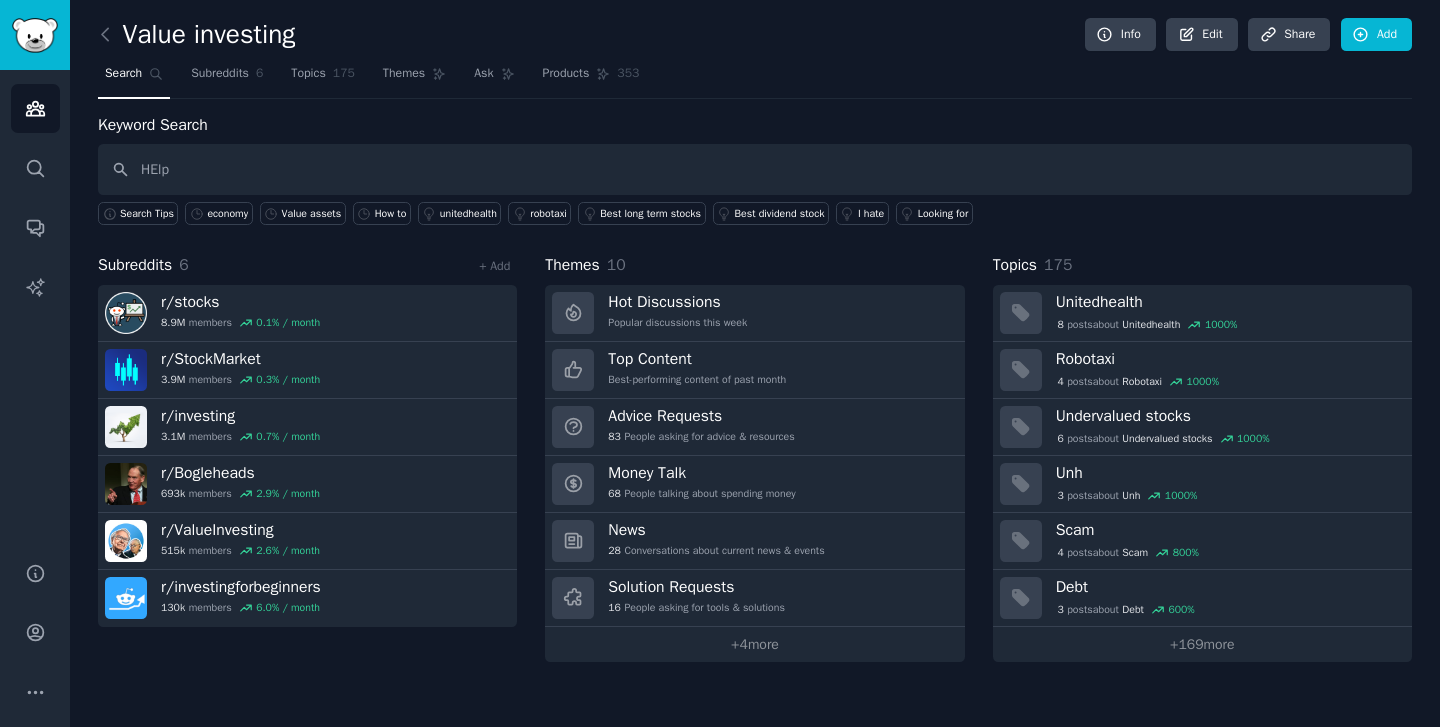 type on "HElp" 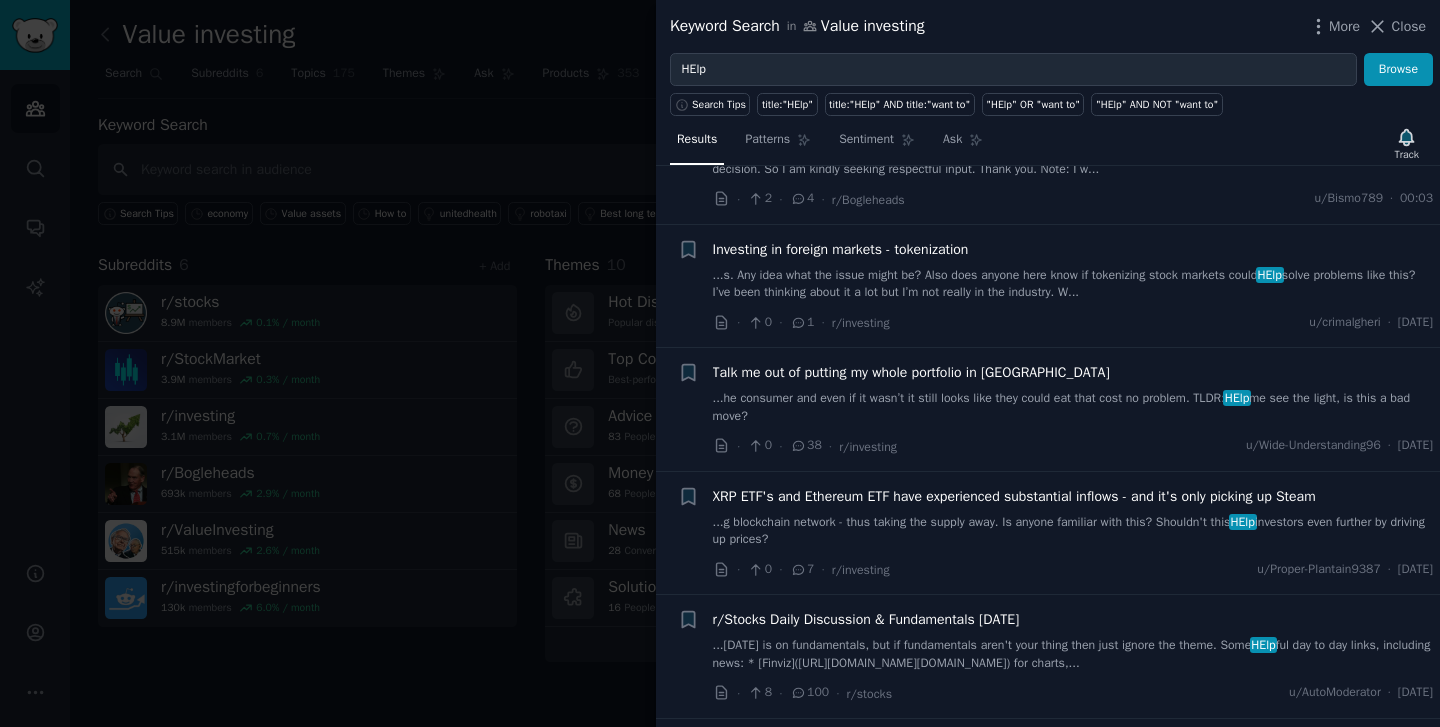 scroll, scrollTop: 0, scrollLeft: 0, axis: both 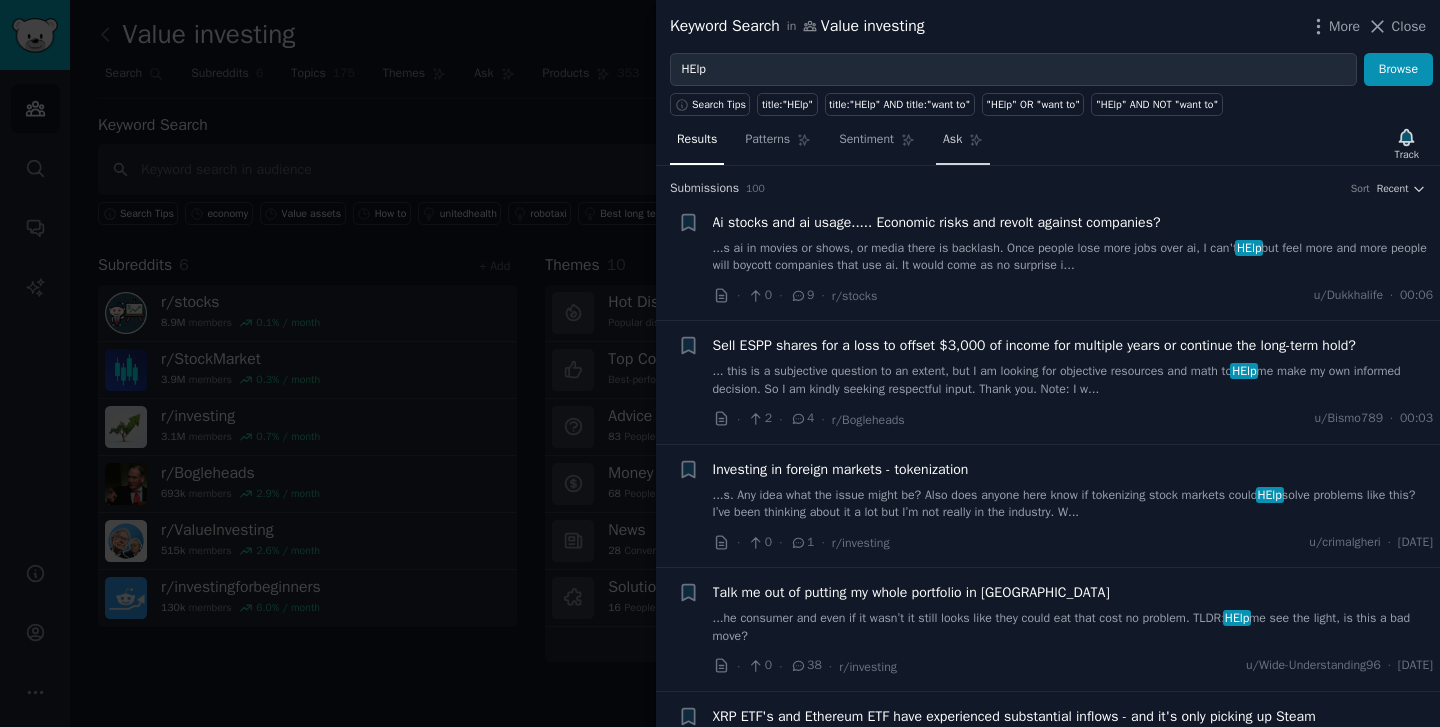 click on "Ask" at bounding box center [952, 140] 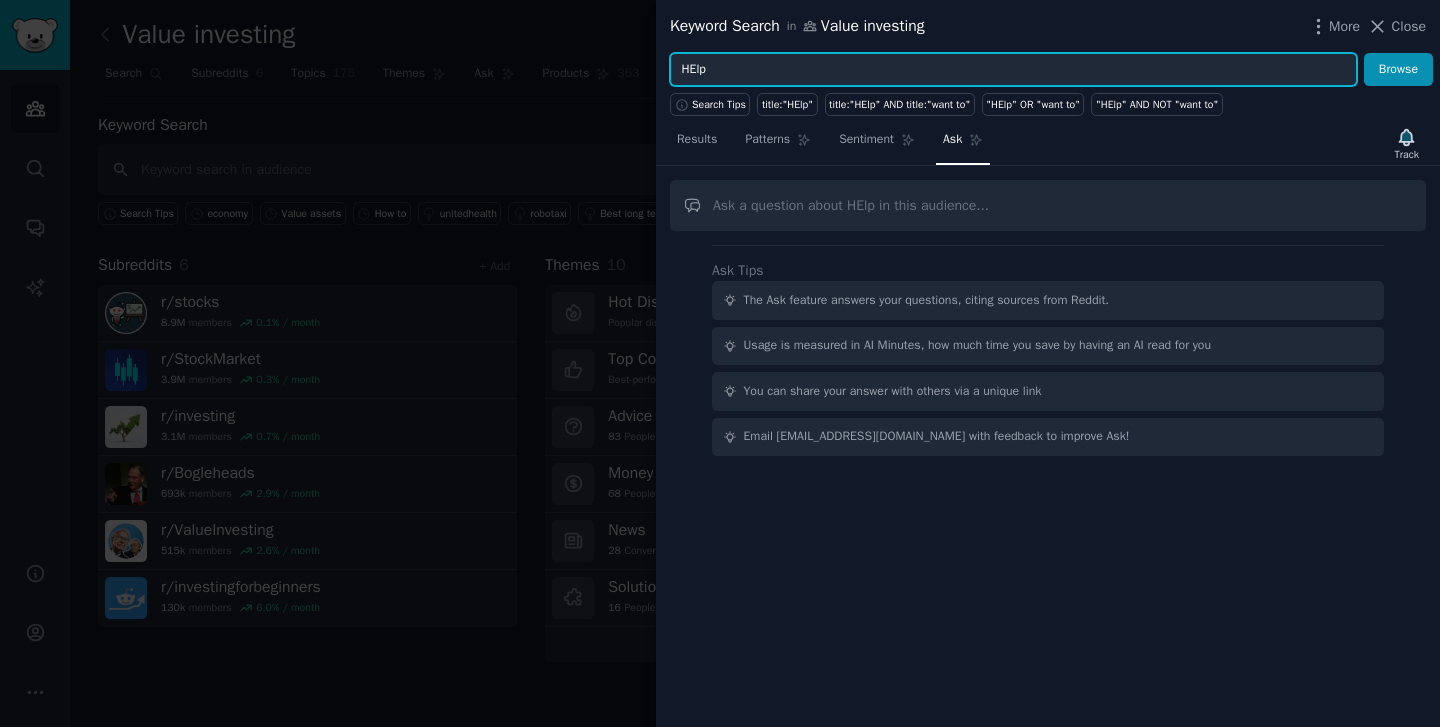 drag, startPoint x: 823, startPoint y: 78, endPoint x: 683, endPoint y: 73, distance: 140.08926 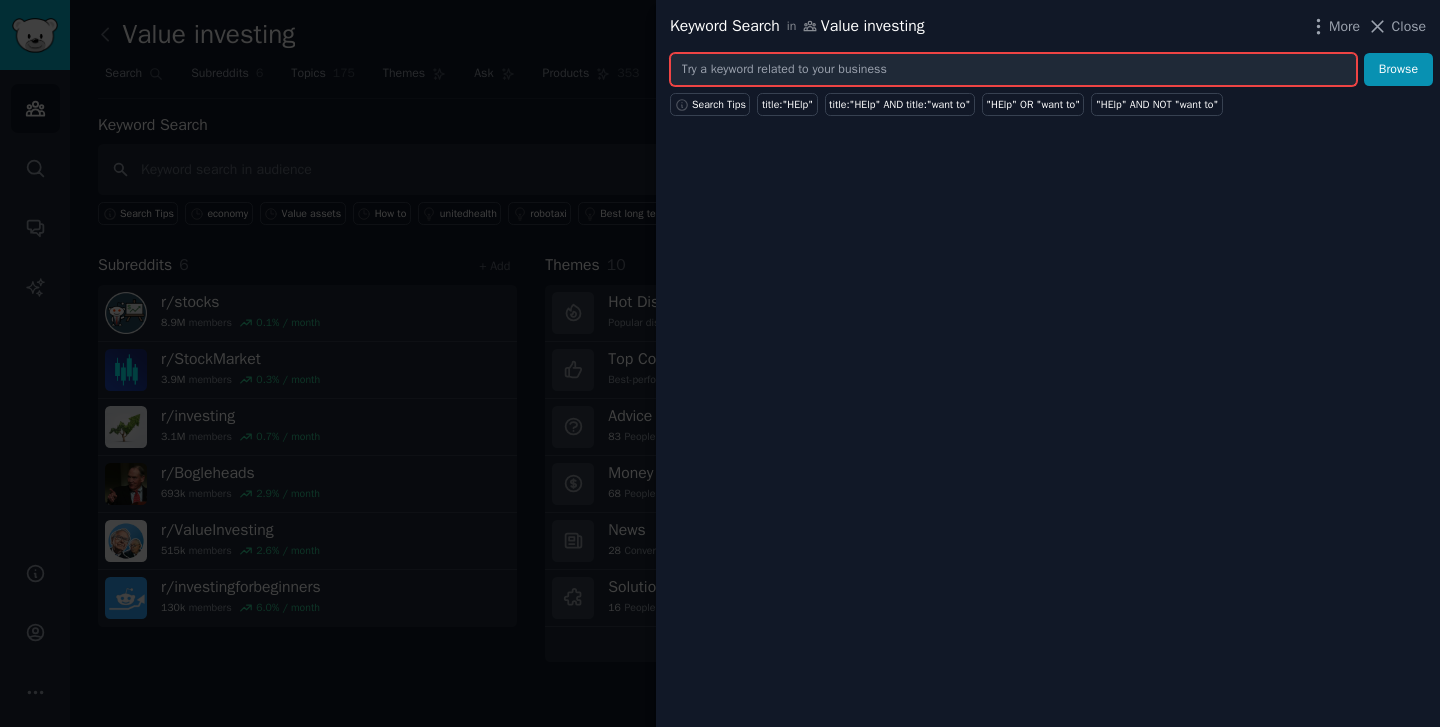 click on "Browse" at bounding box center [1398, 70] 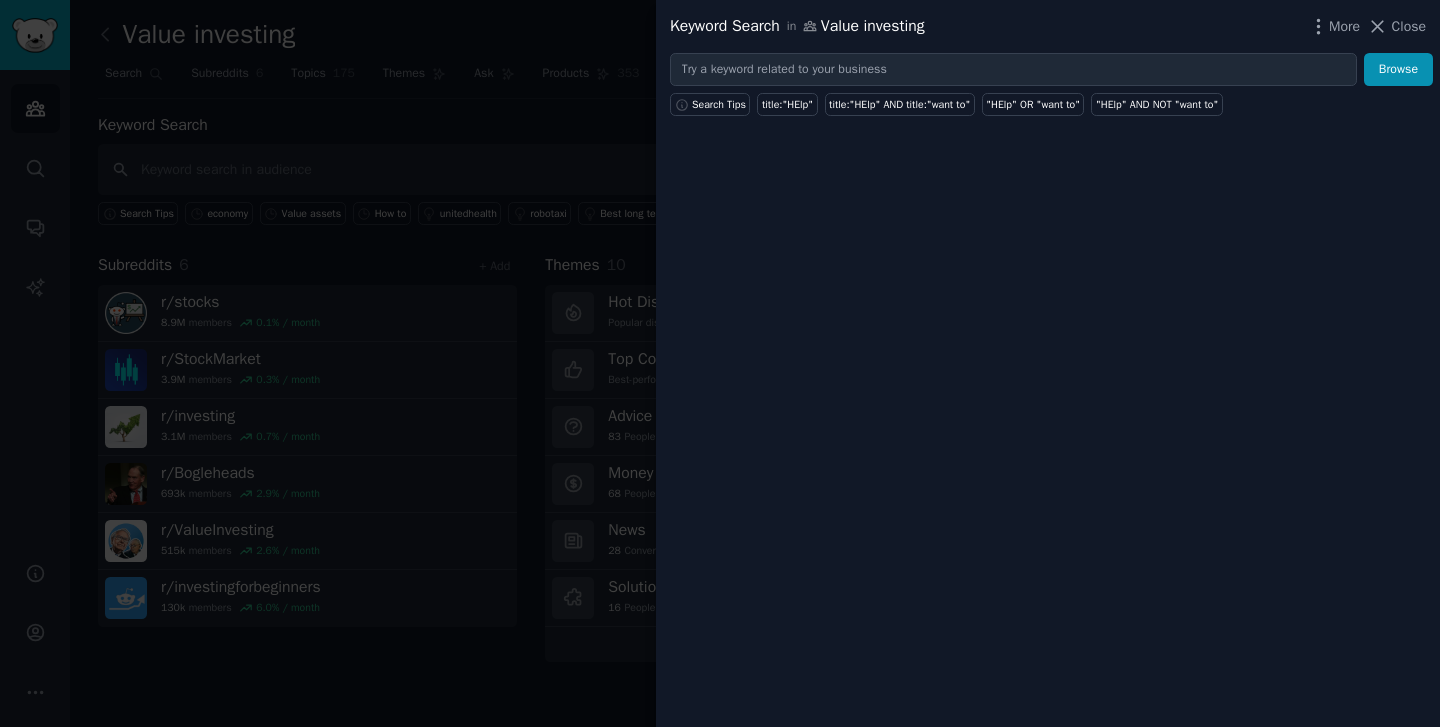click on "Keyword Search in Value investing More Close Browse Search Tips title:"HElp" title:"HElp" AND title:"want to" "HElp" OR "want to" "HElp" AND NOT "want to"" at bounding box center (1048, 363) 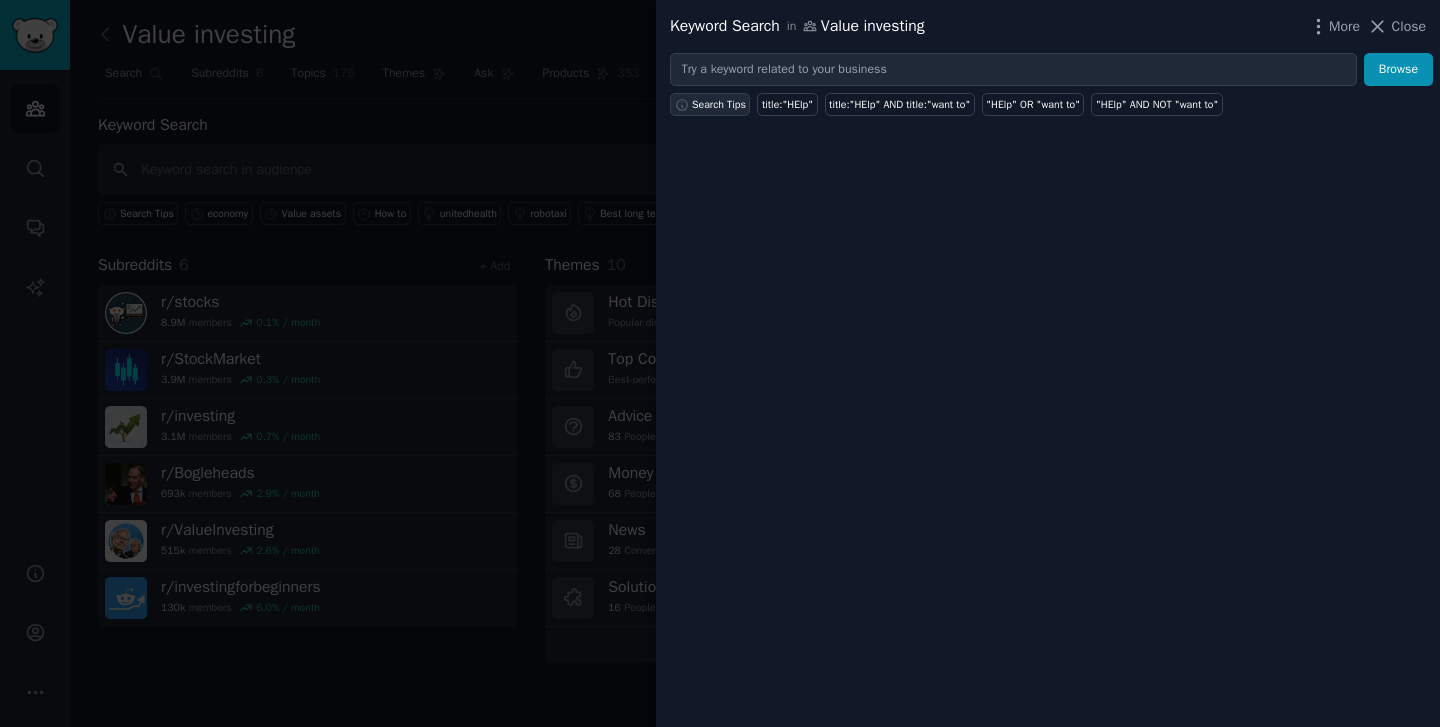 click on "Search Tips" at bounding box center [719, 105] 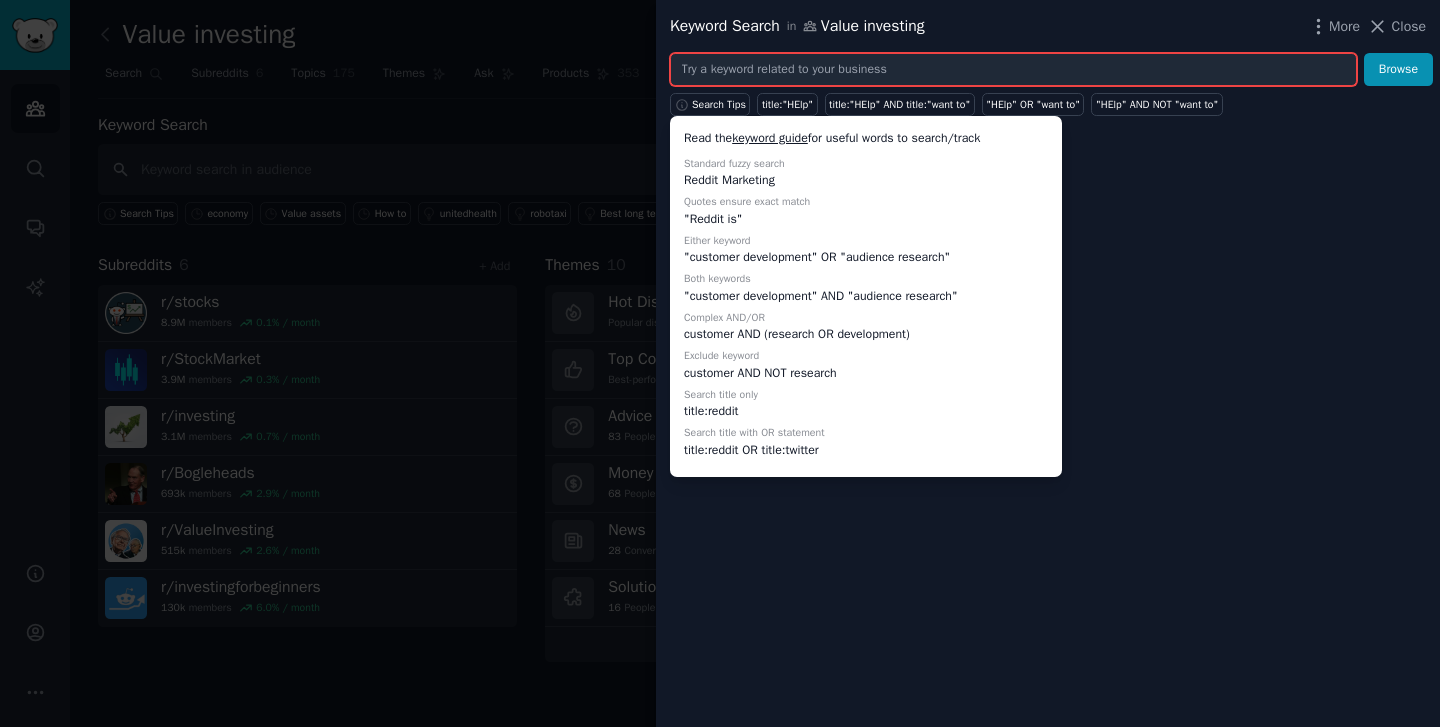 click at bounding box center (1013, 70) 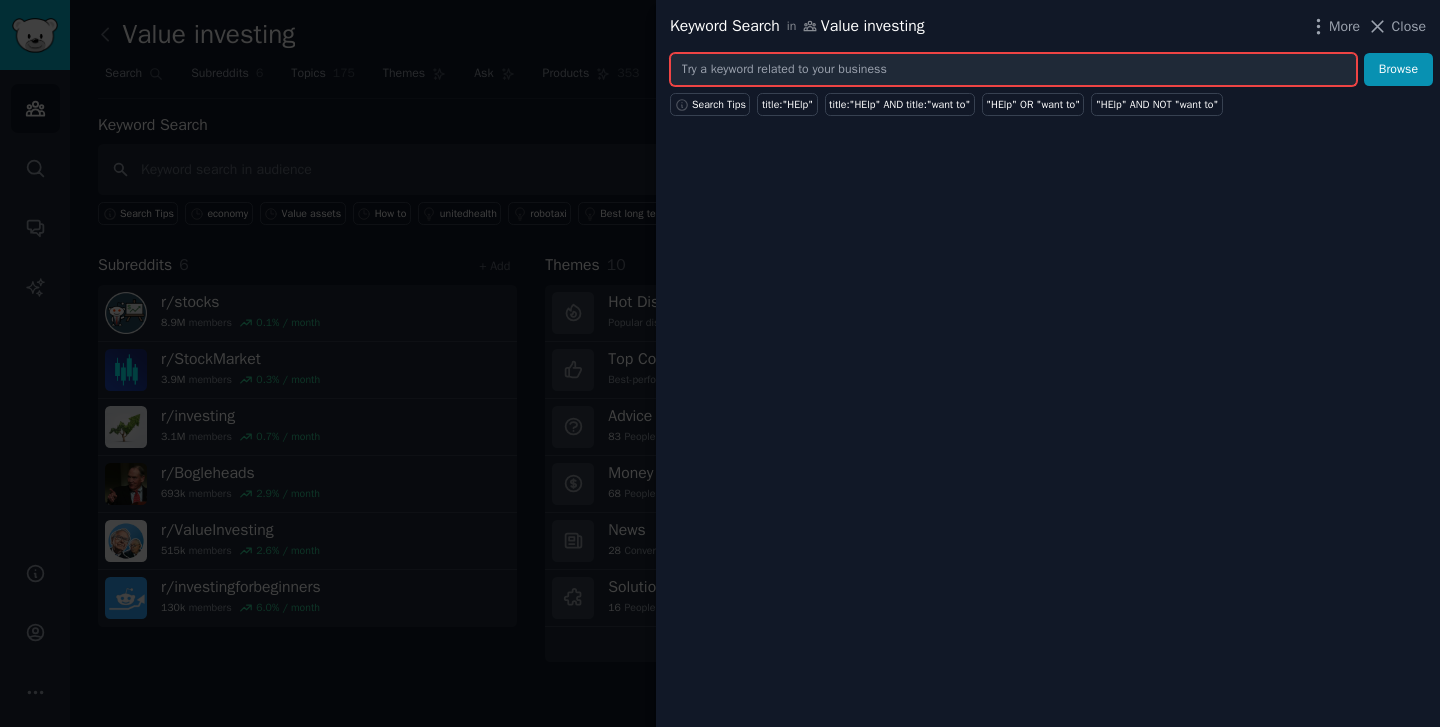 click at bounding box center [1013, 70] 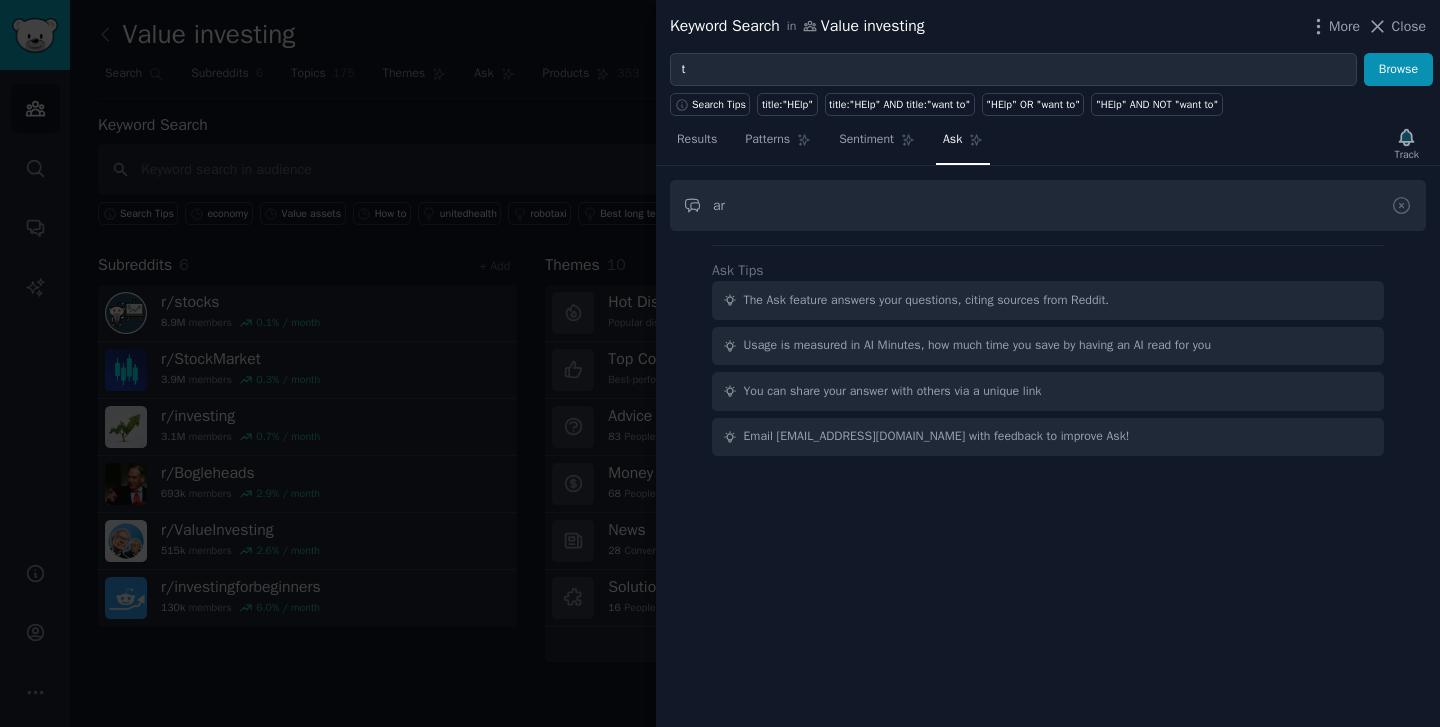 type on "a" 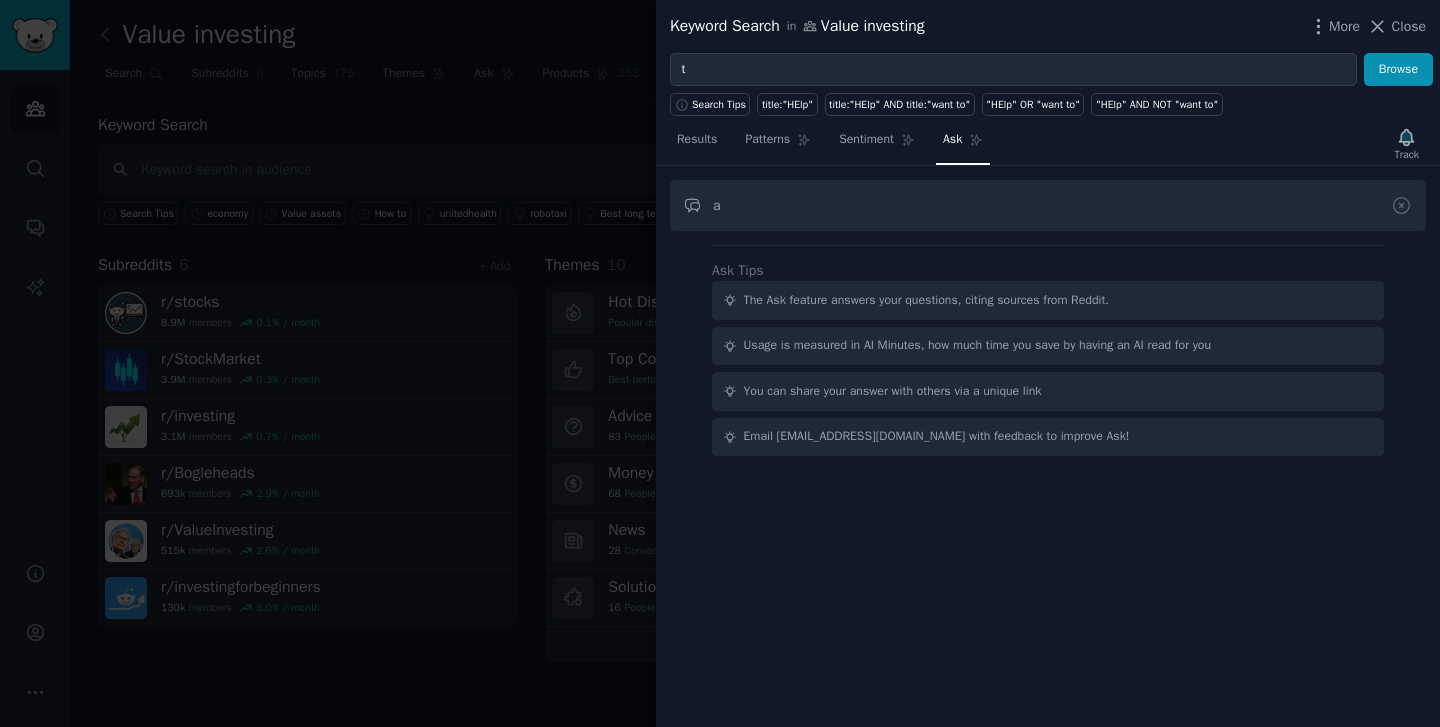type 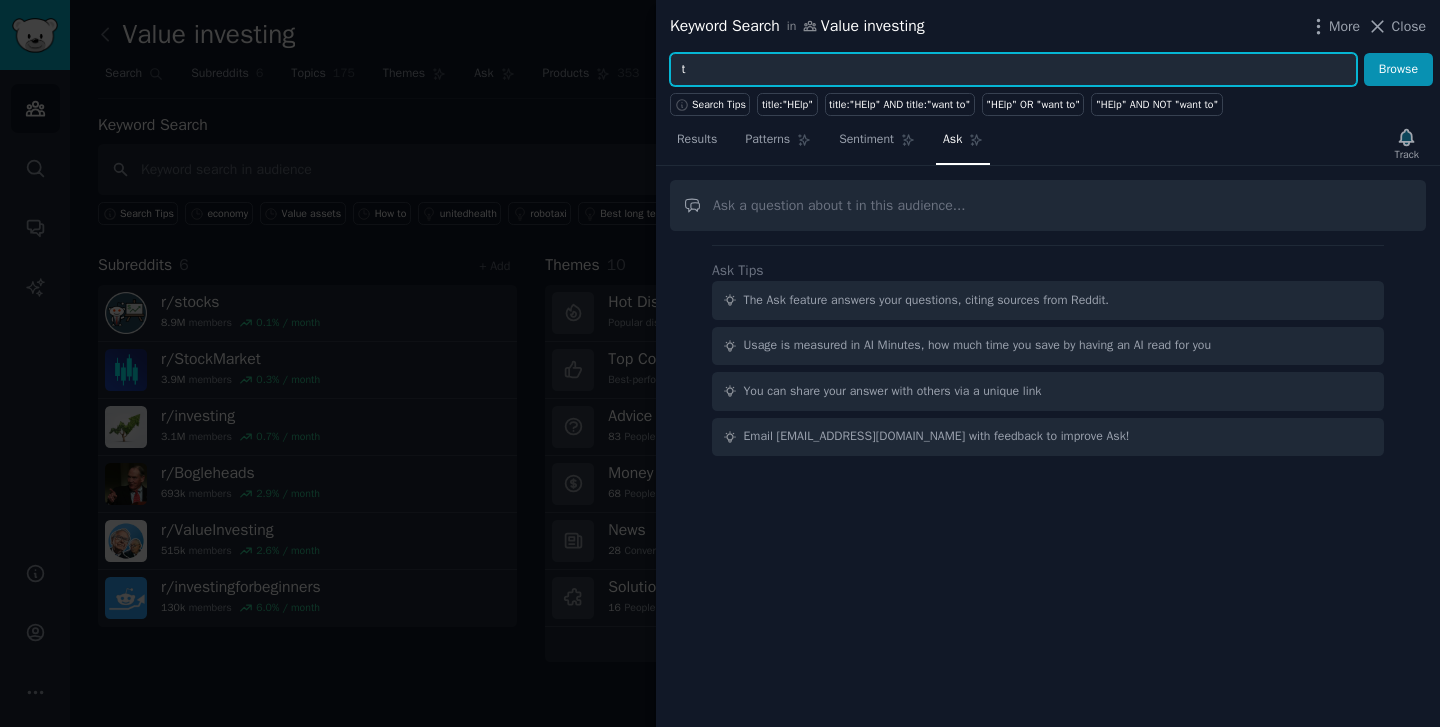 click on "t" at bounding box center [1013, 70] 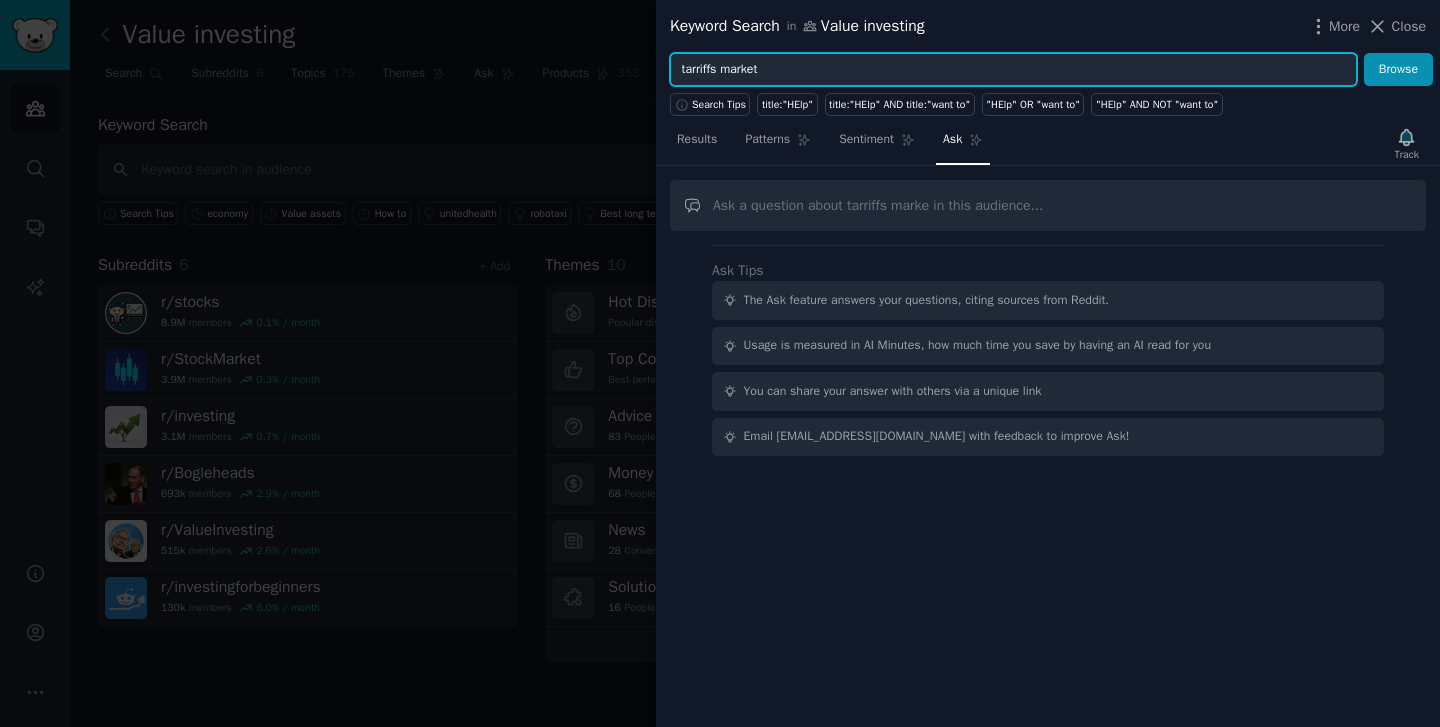 click on "Browse" at bounding box center (1398, 70) 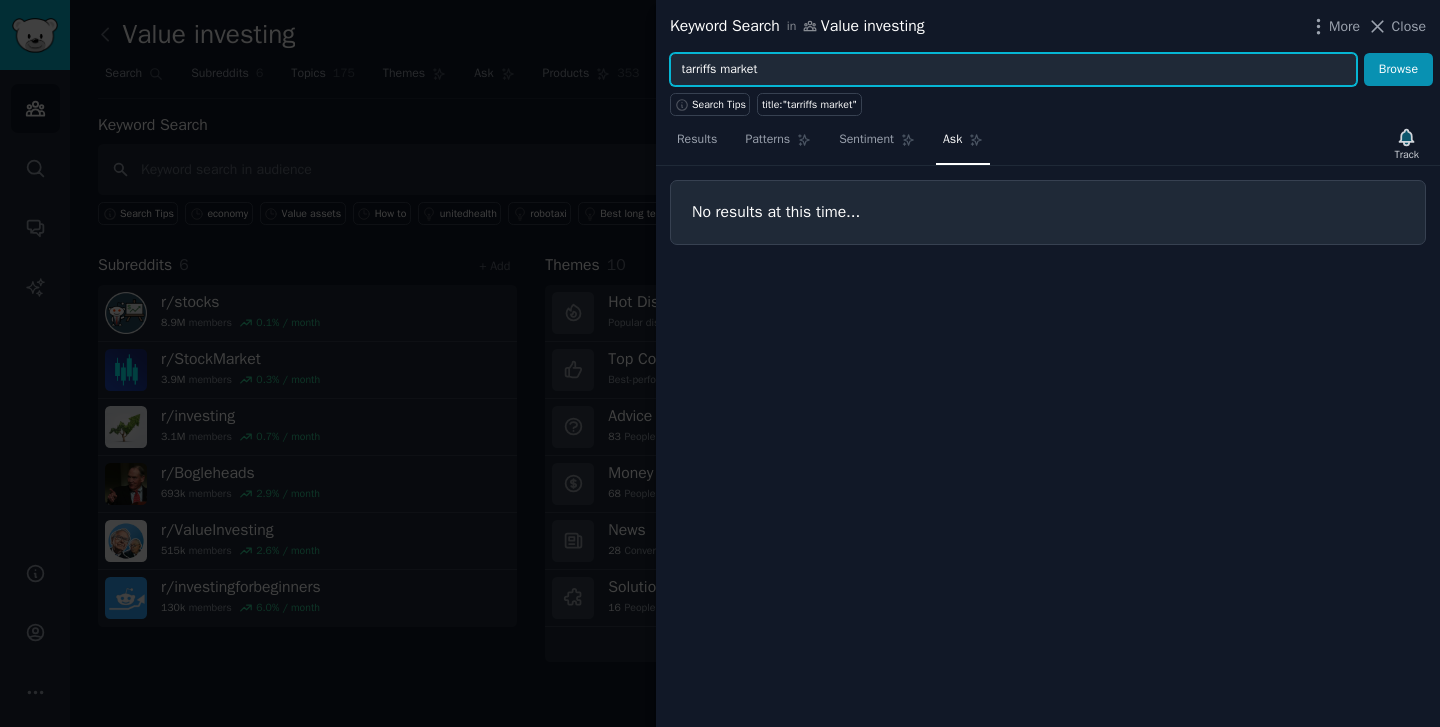 drag, startPoint x: 786, startPoint y: 64, endPoint x: 685, endPoint y: 69, distance: 101.12369 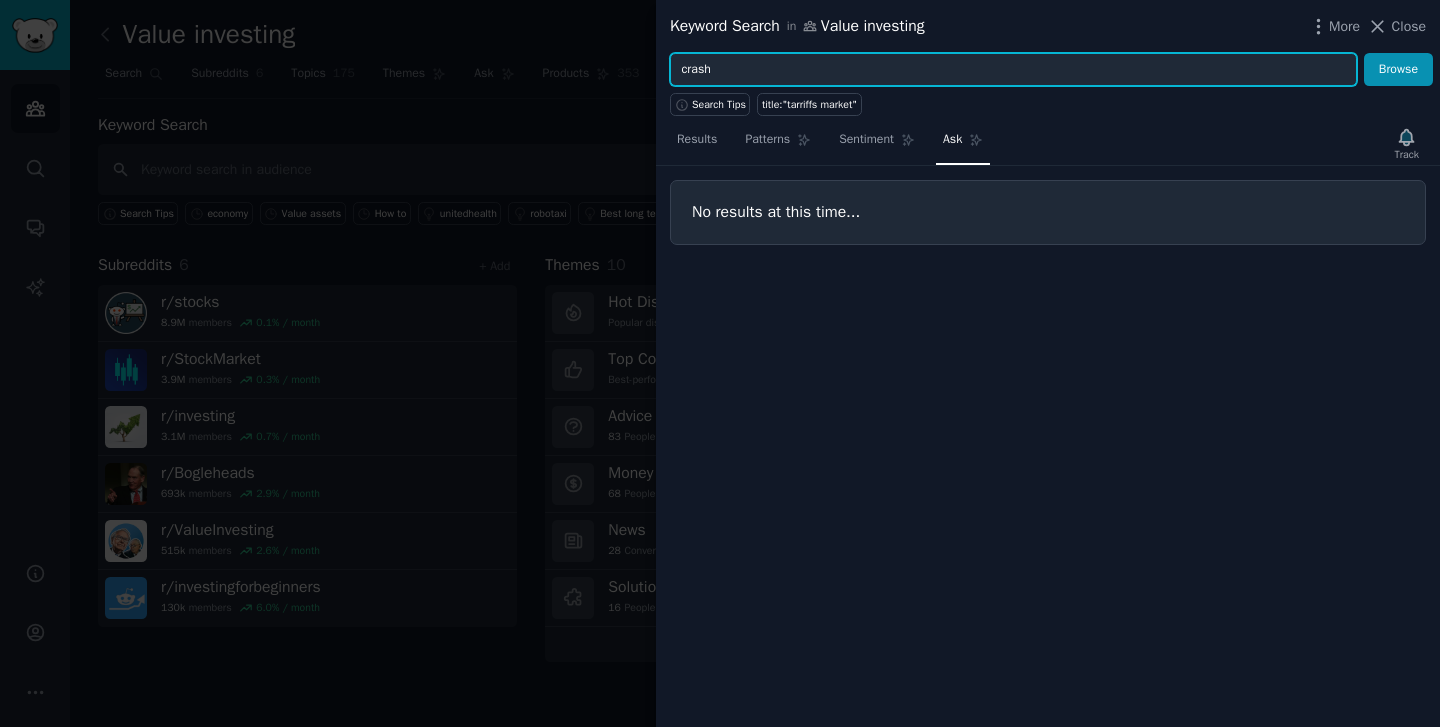 type on "crash" 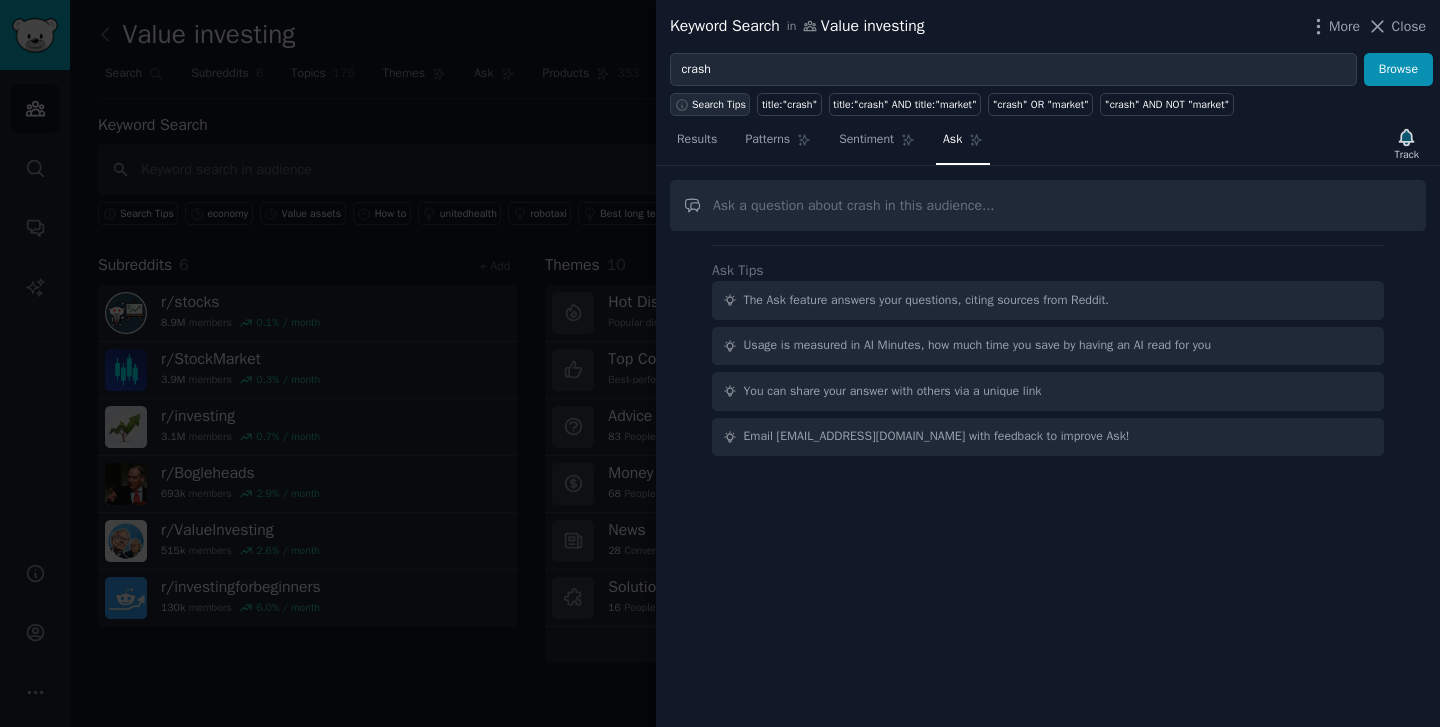 click on "Search Tips" at bounding box center [719, 105] 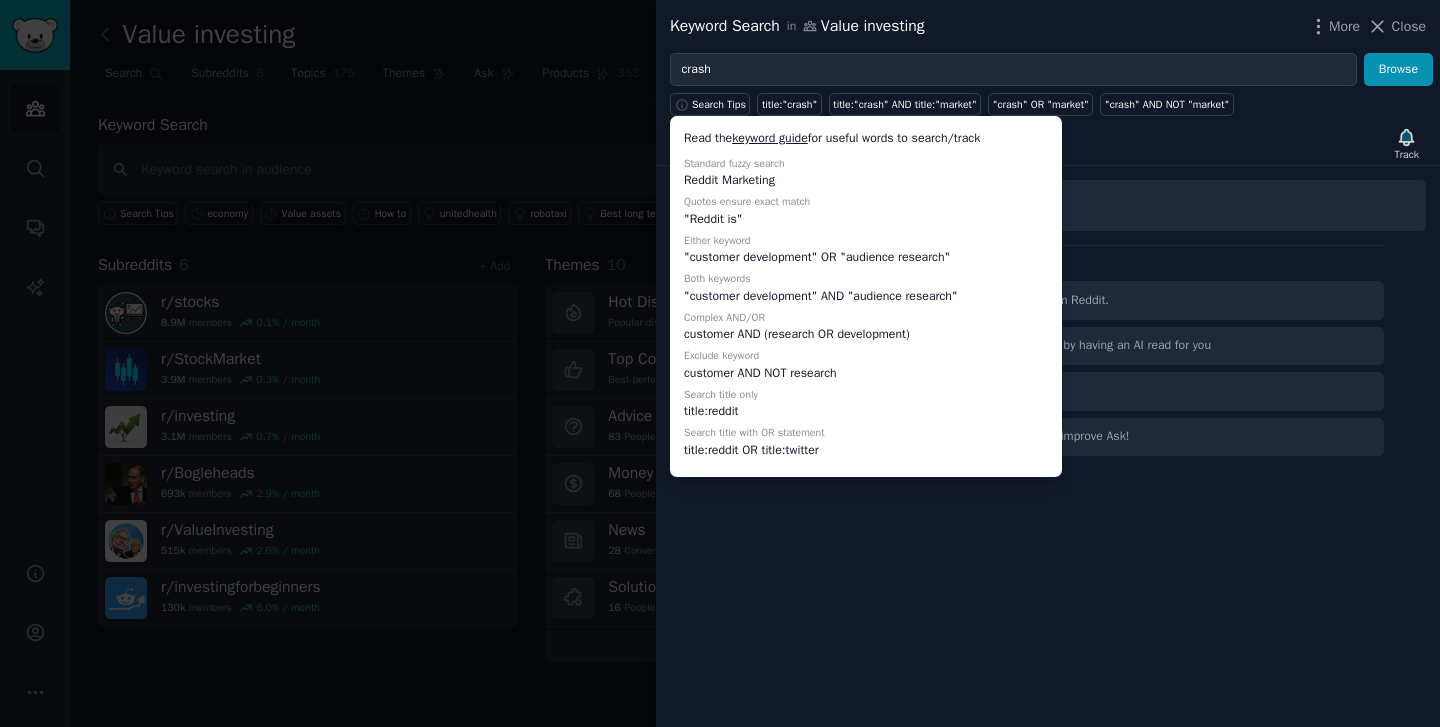 click on "Keyword Search in Value investing" at bounding box center (797, 26) 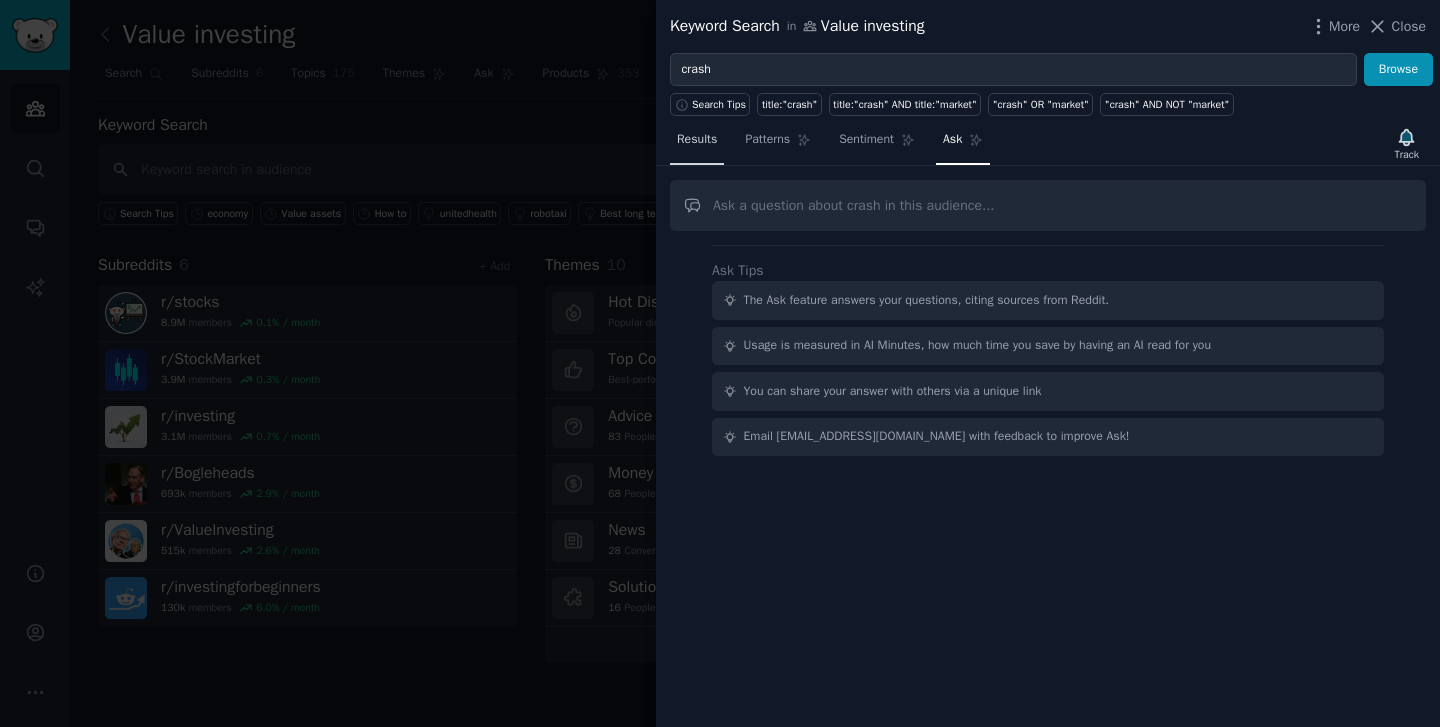 click on "Results" at bounding box center [697, 144] 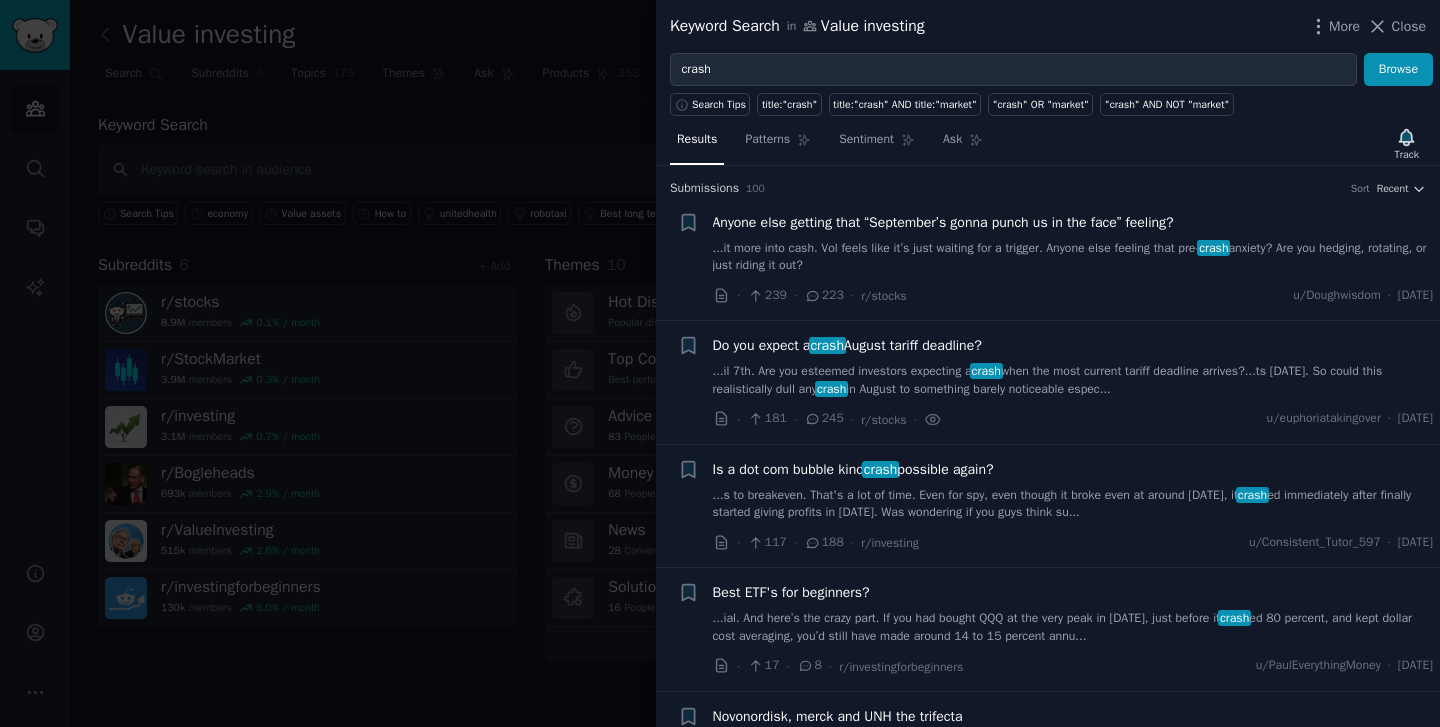 click on "Anyone else getting that “September’s gonna punch us in the face” feeling?" at bounding box center (943, 222) 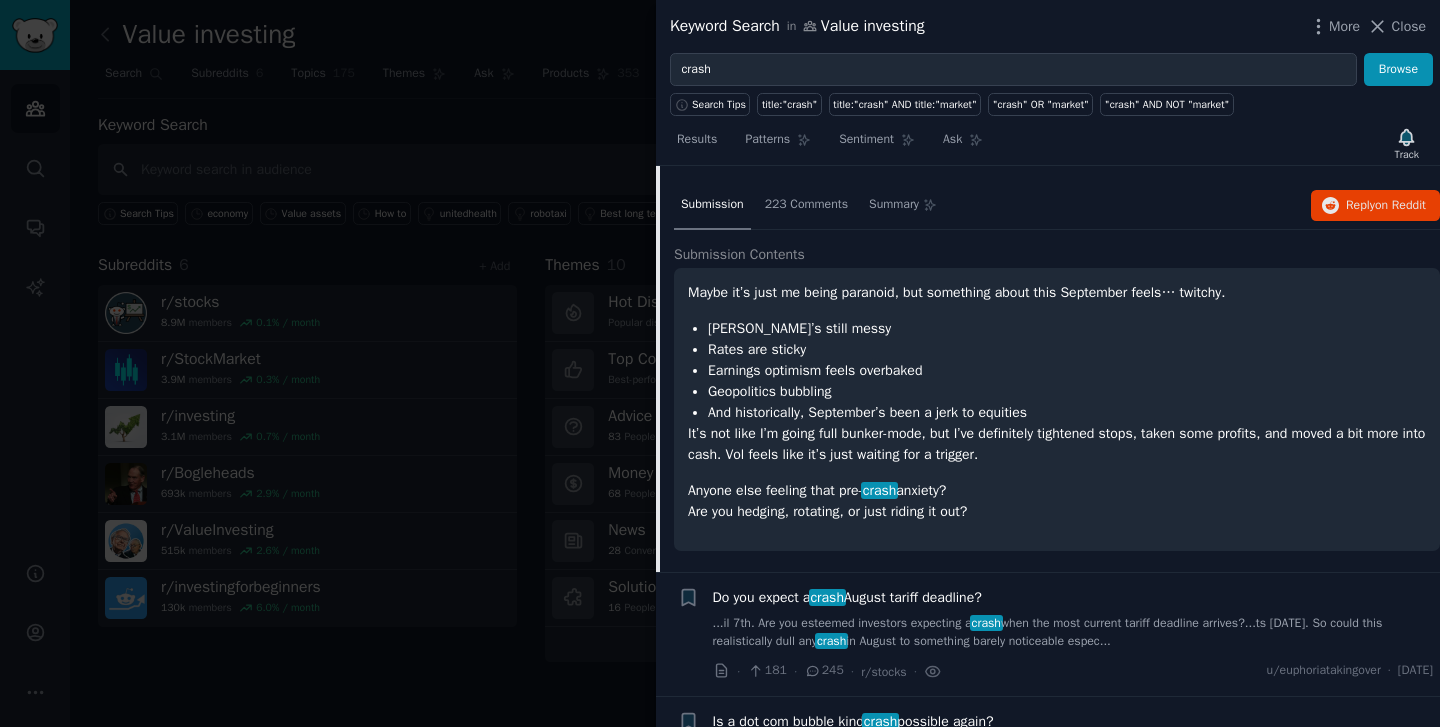 scroll, scrollTop: 118, scrollLeft: 0, axis: vertical 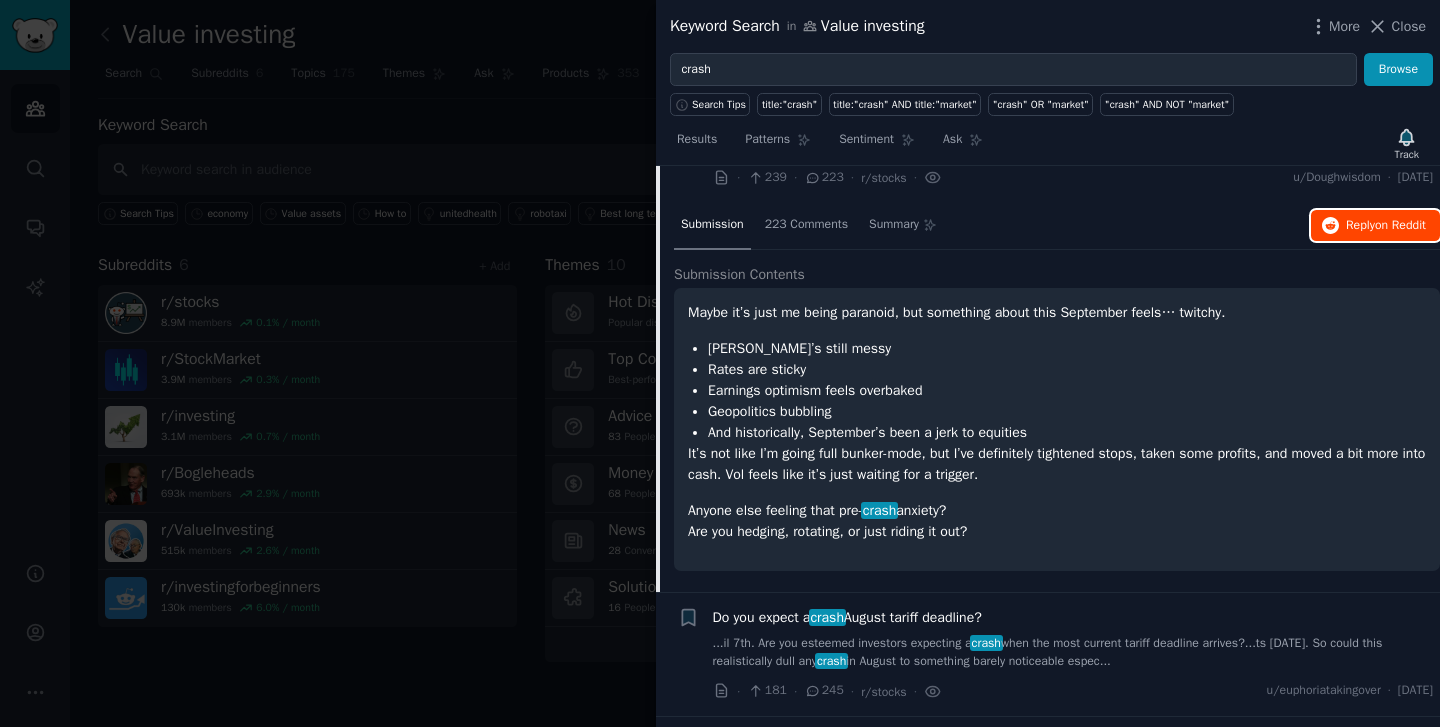 click on "Reply  on Reddit" at bounding box center [1386, 226] 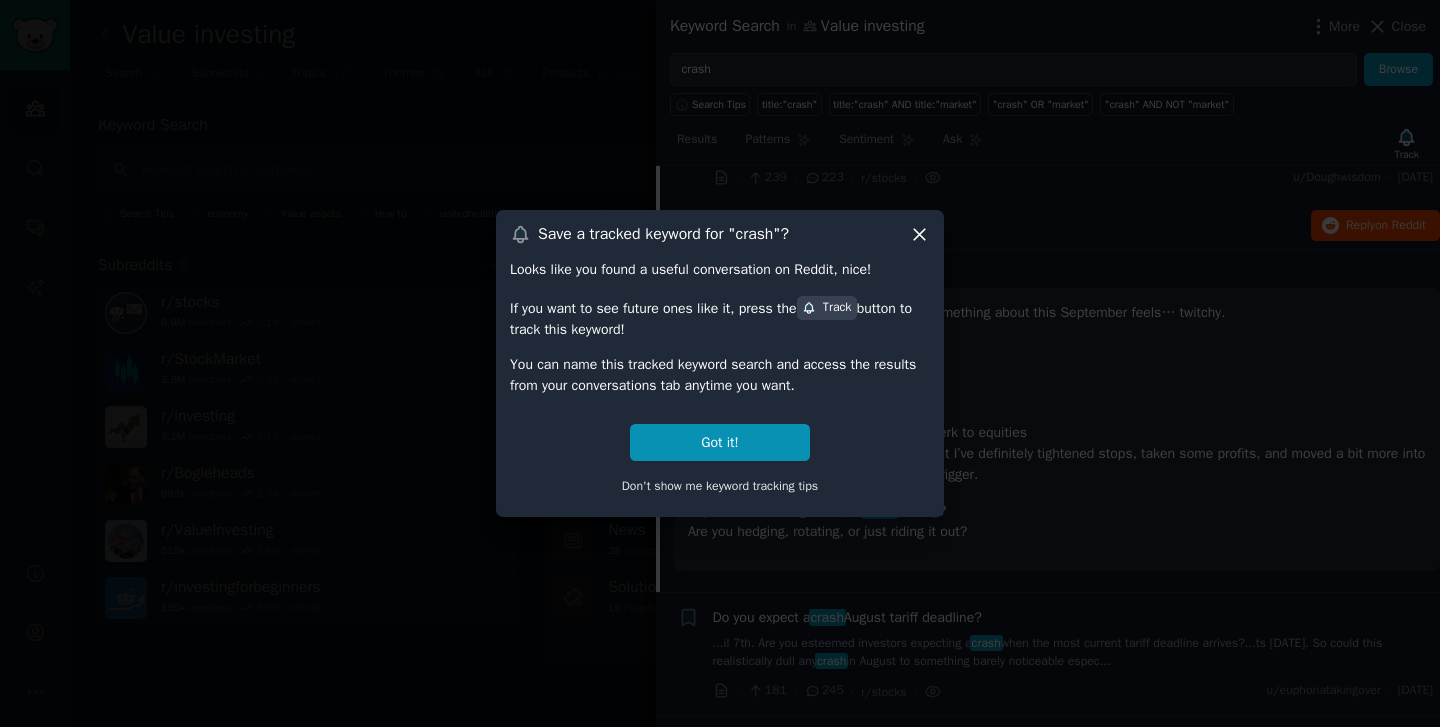 click 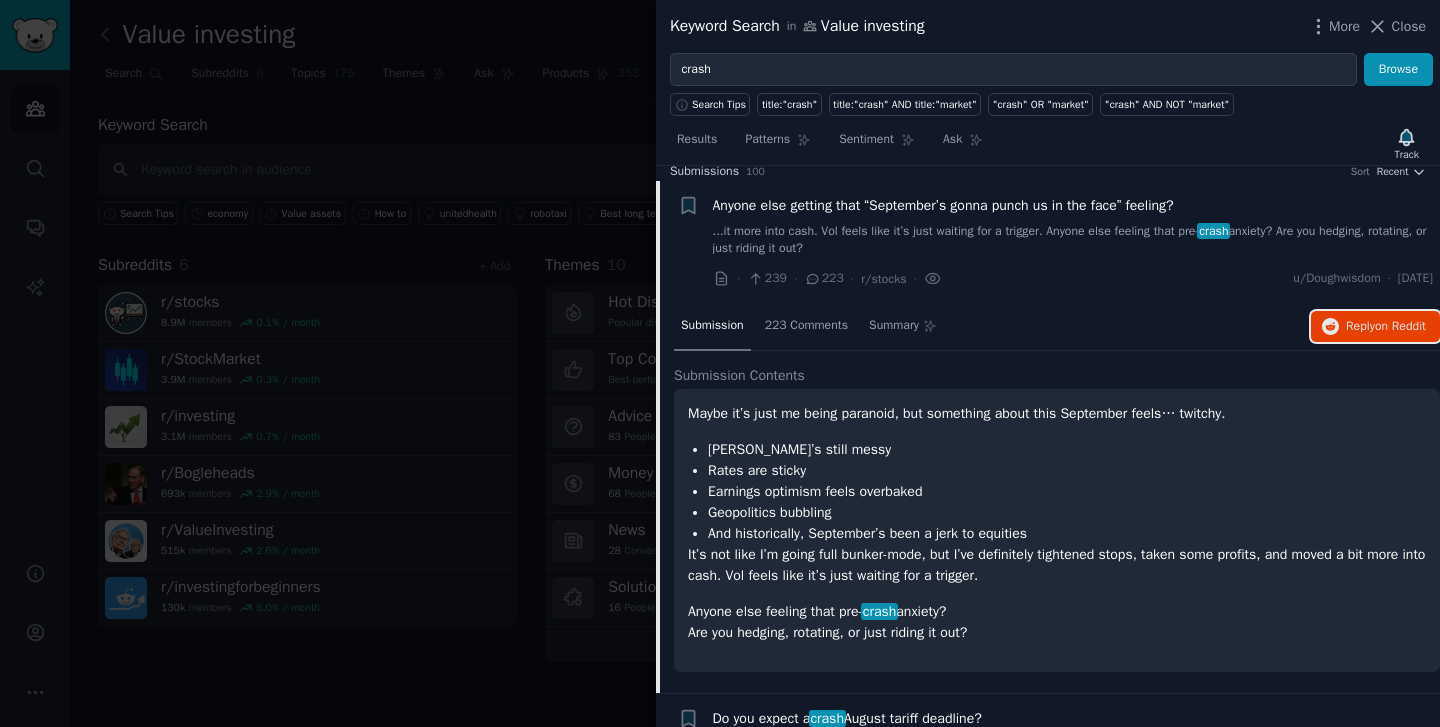 scroll, scrollTop: 0, scrollLeft: 0, axis: both 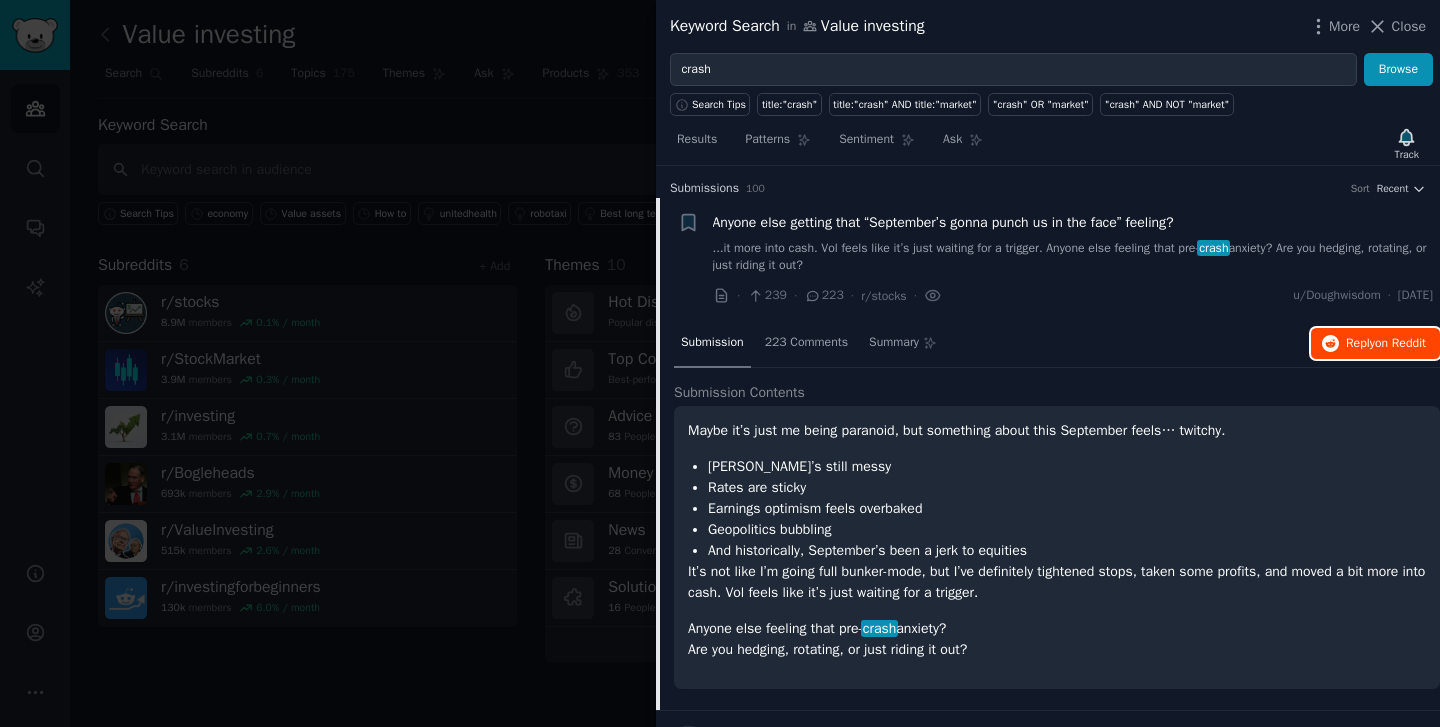 click on "on Reddit" at bounding box center [1400, 343] 